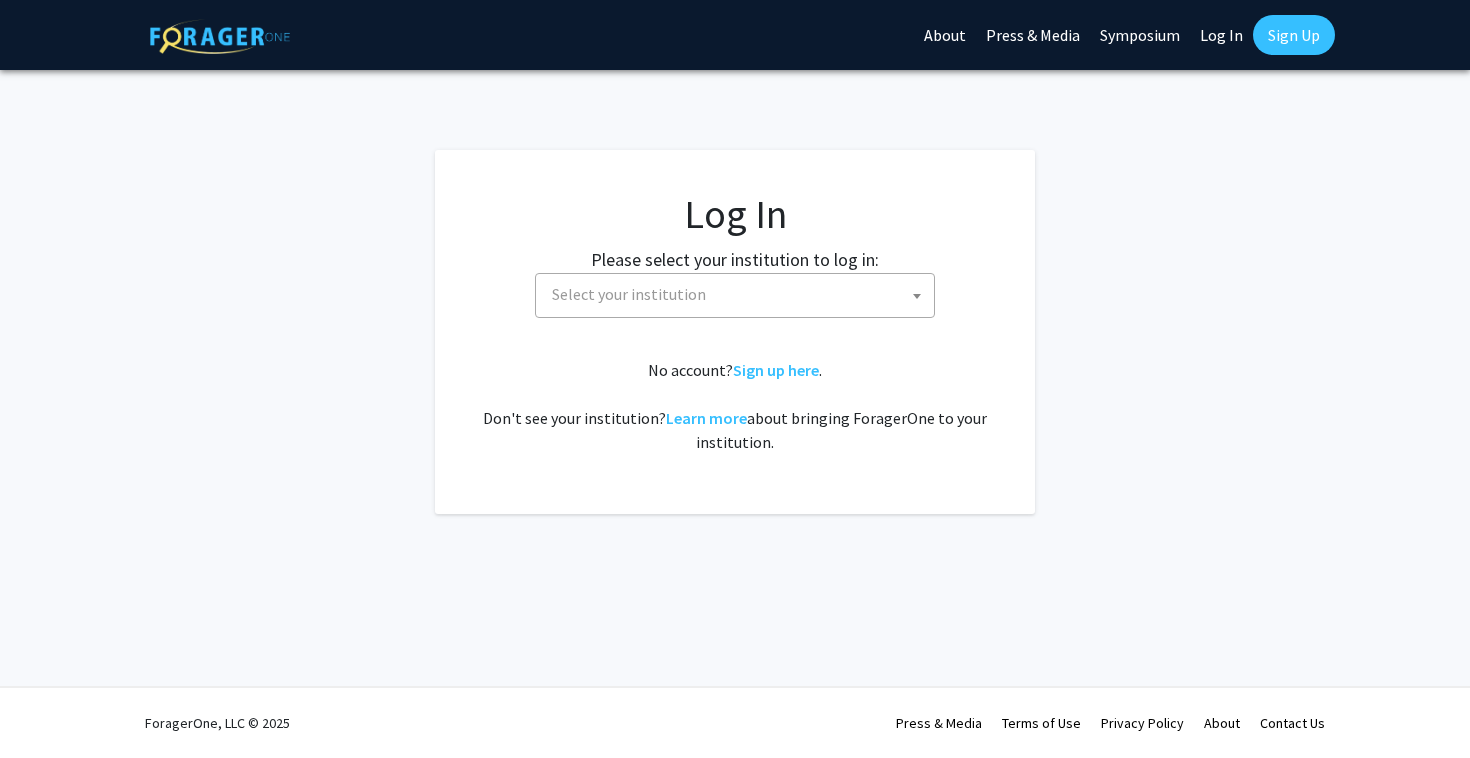 select 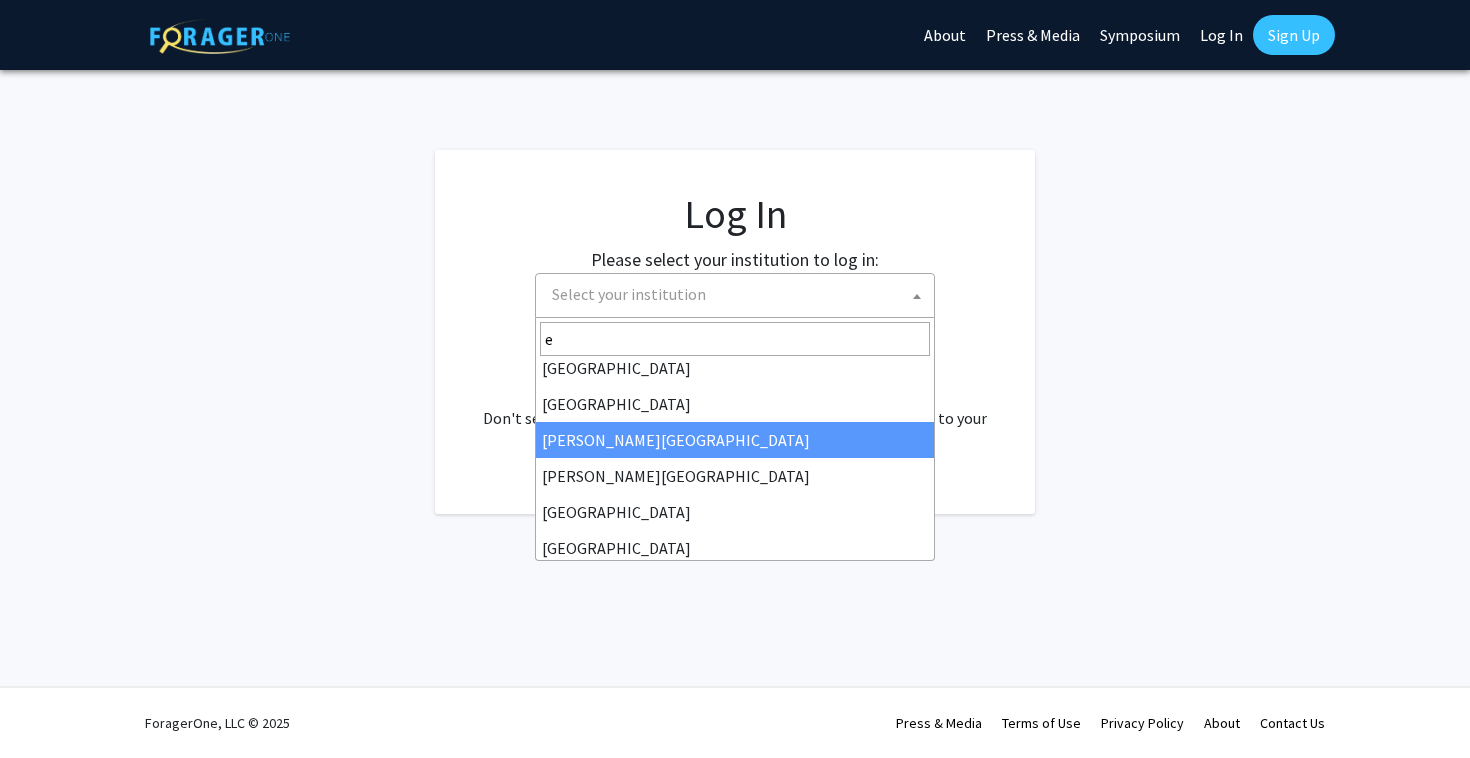 scroll, scrollTop: 0, scrollLeft: 0, axis: both 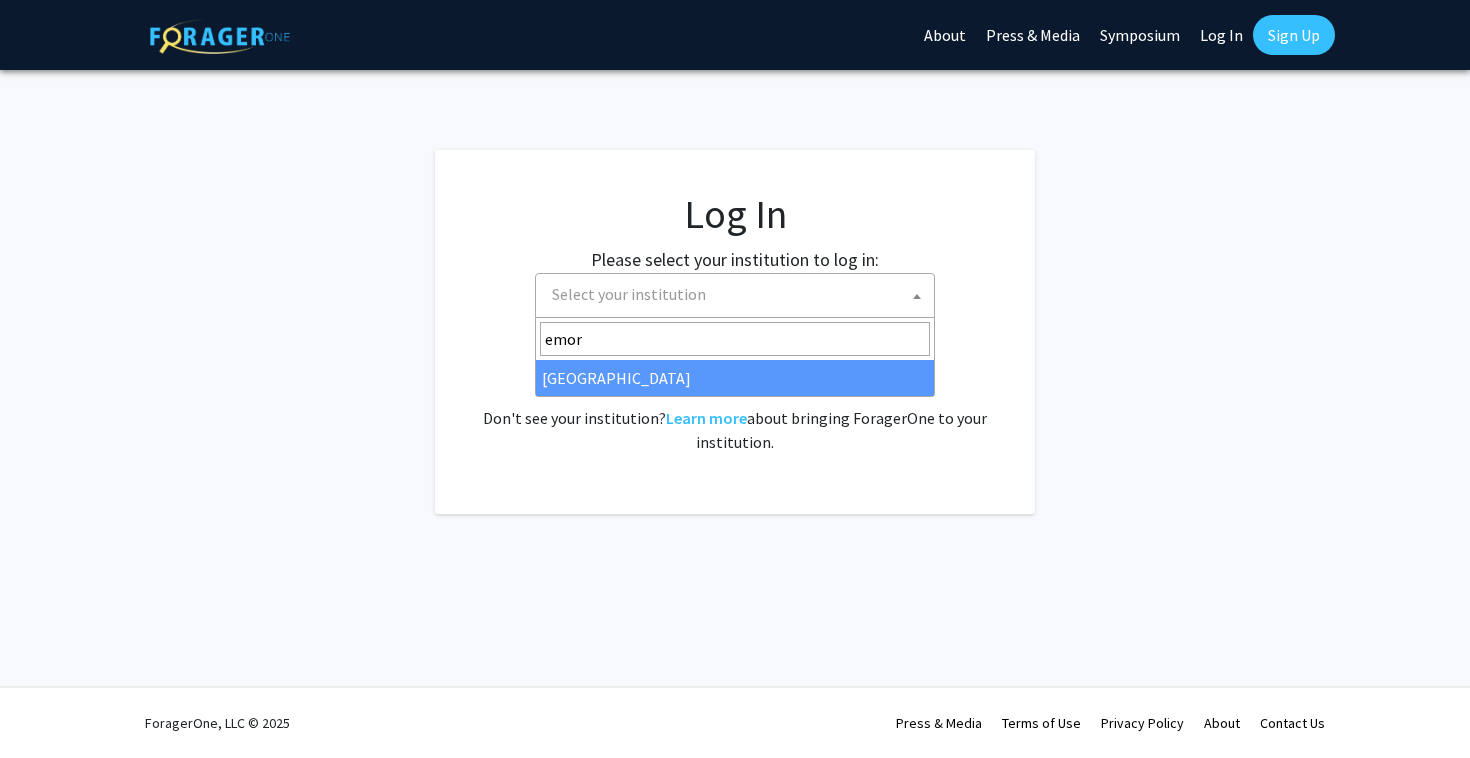 type on "emor" 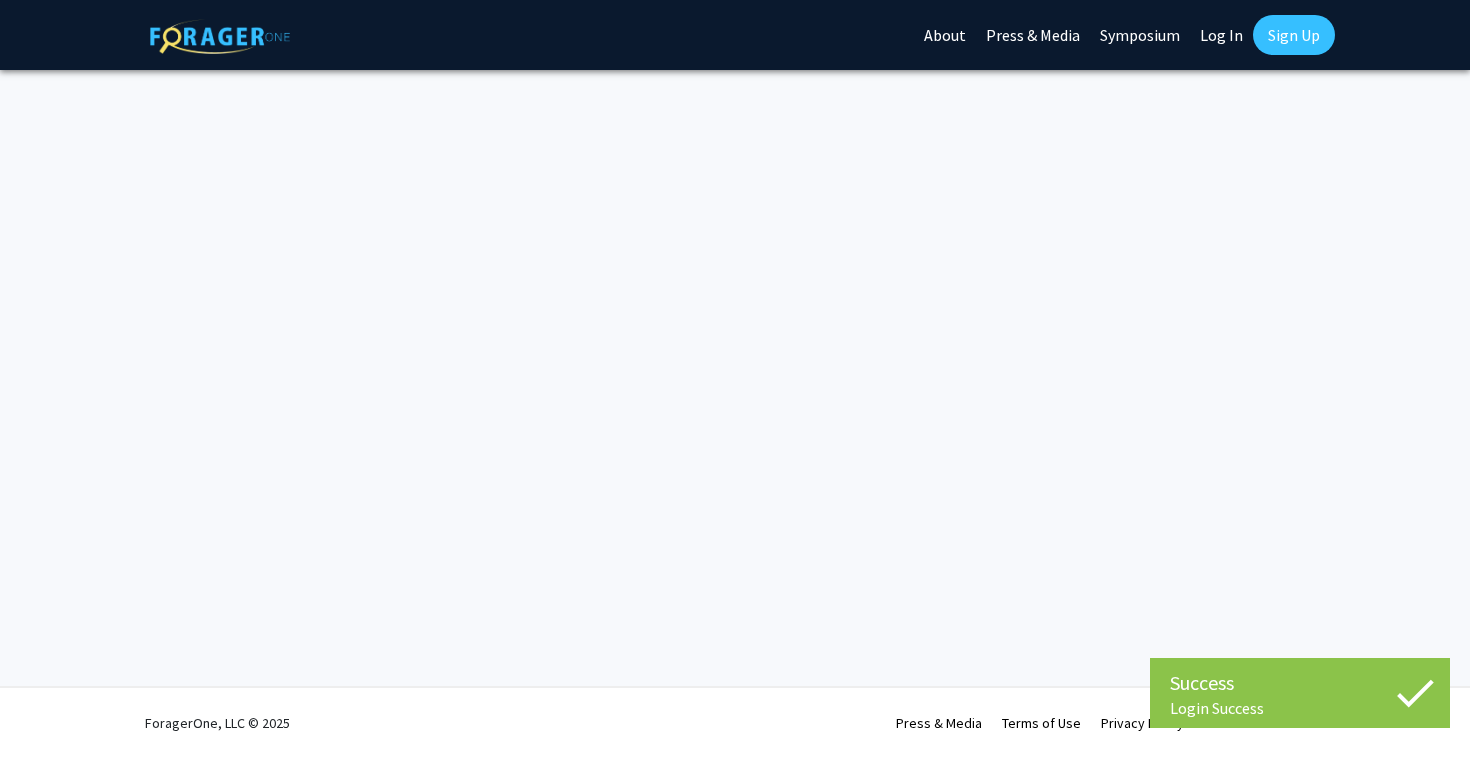 scroll, scrollTop: 0, scrollLeft: 0, axis: both 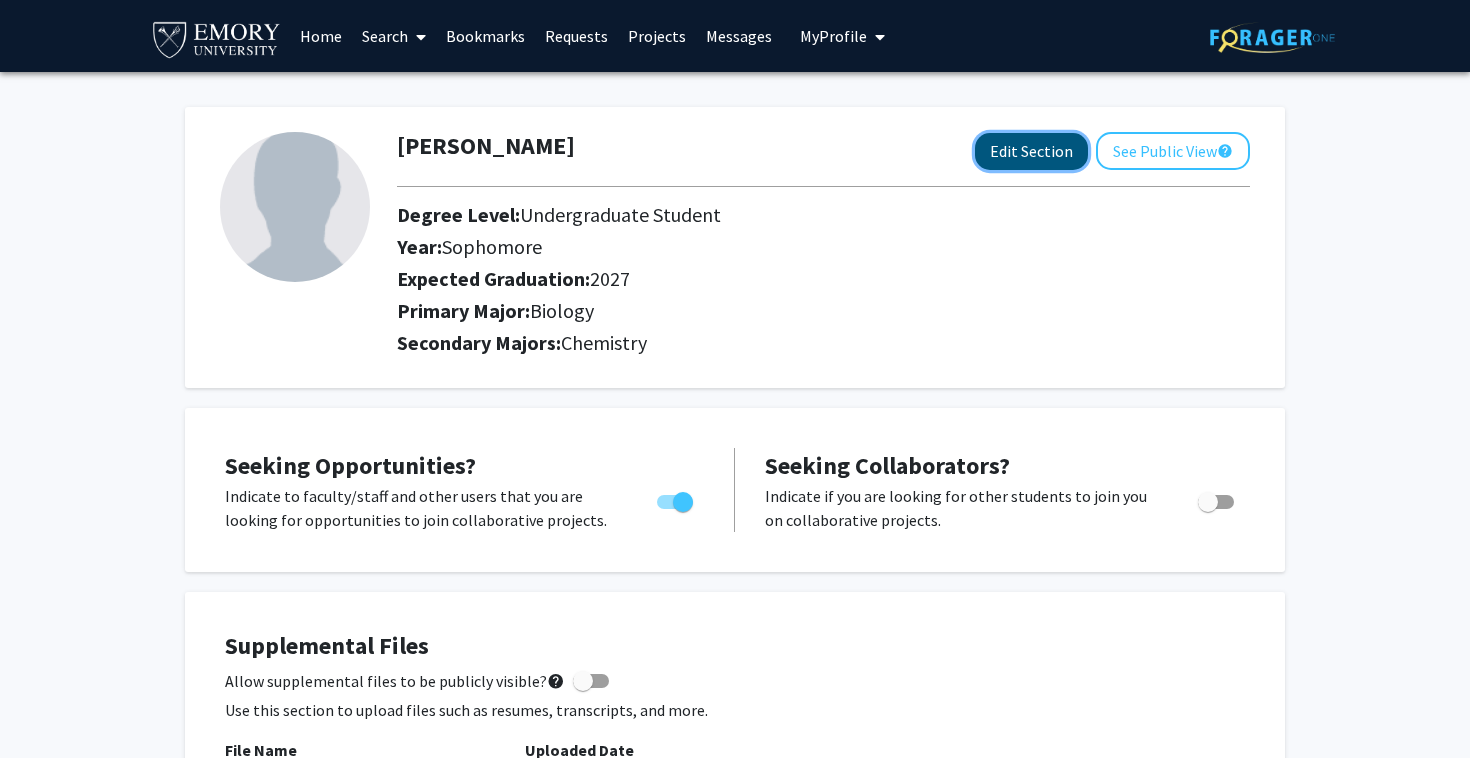 click on "Edit Section" 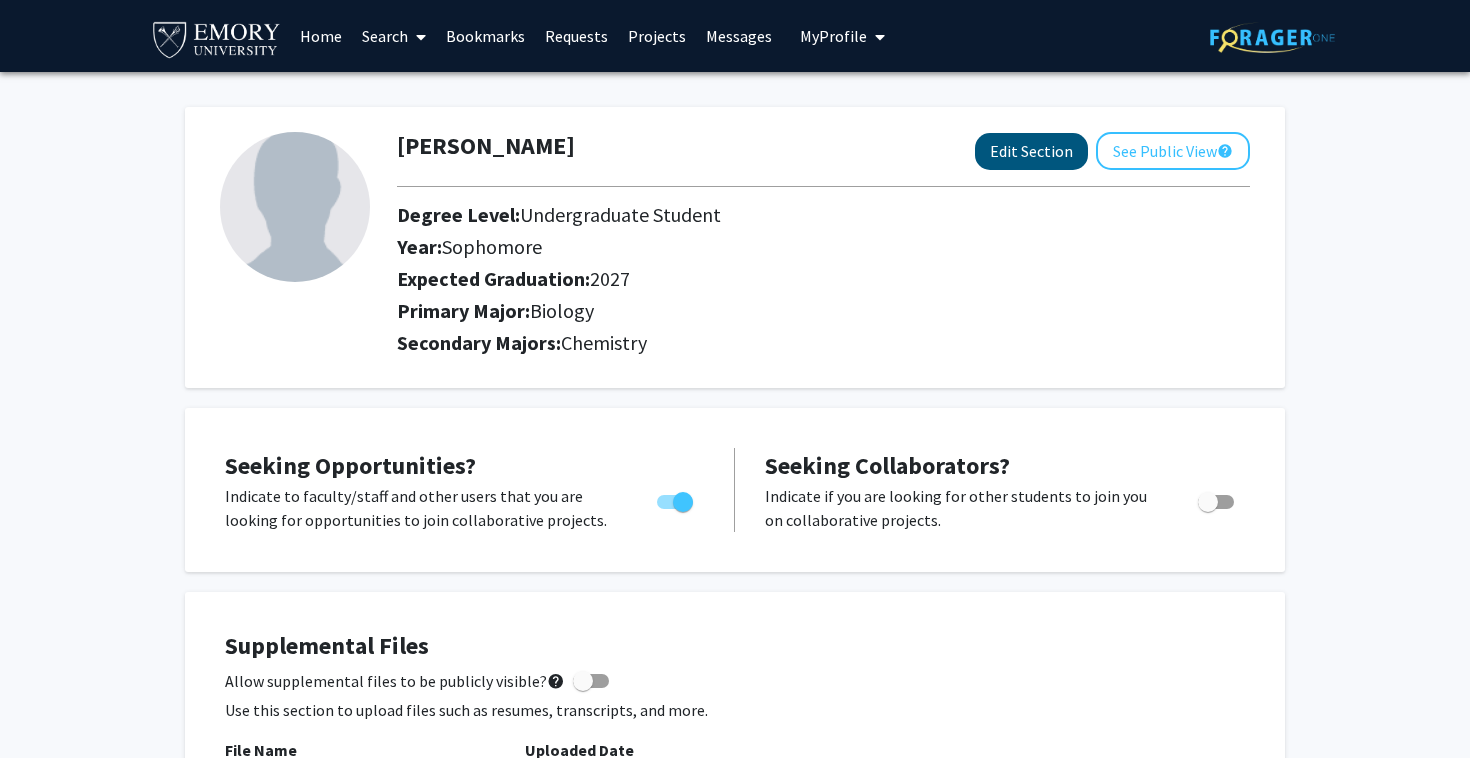 select on "sophomore" 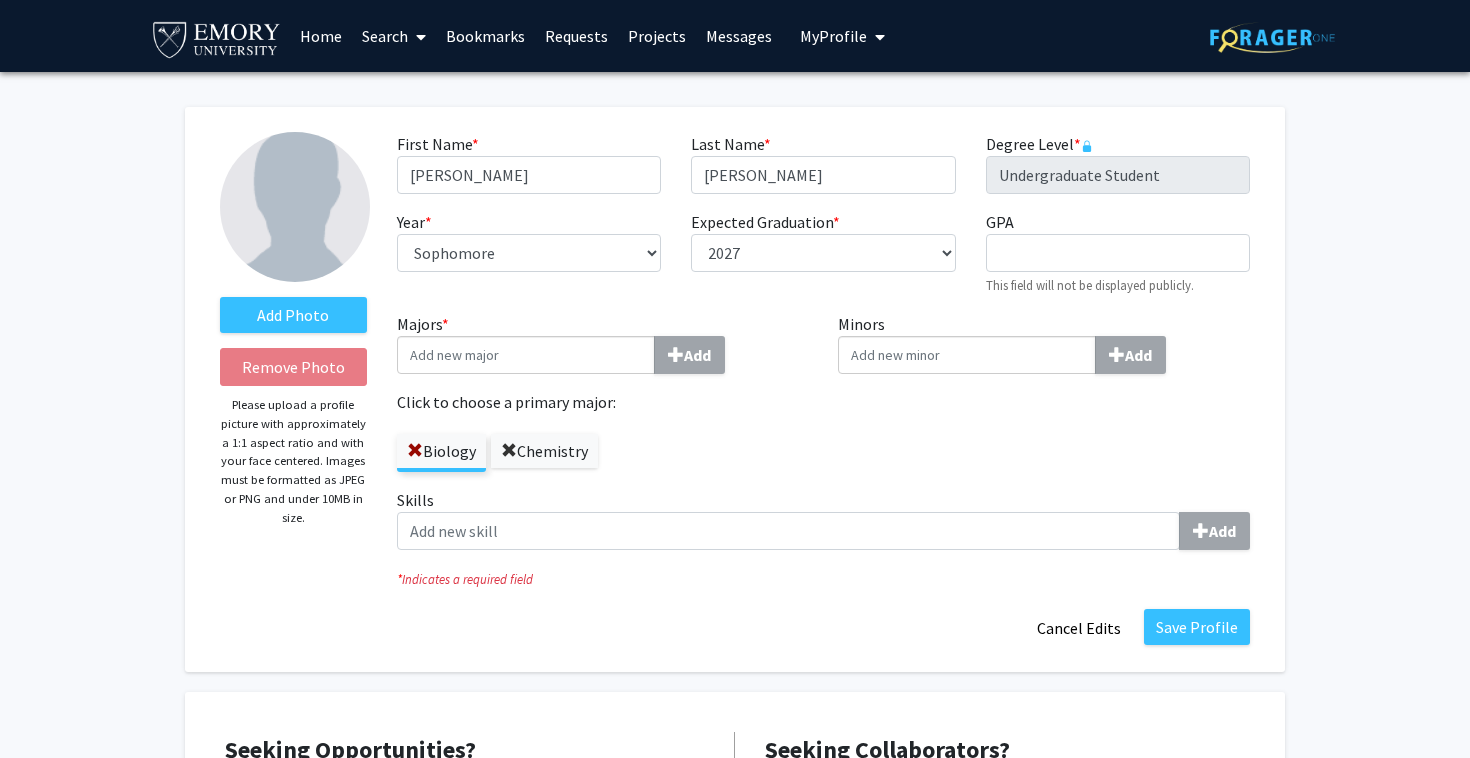 click 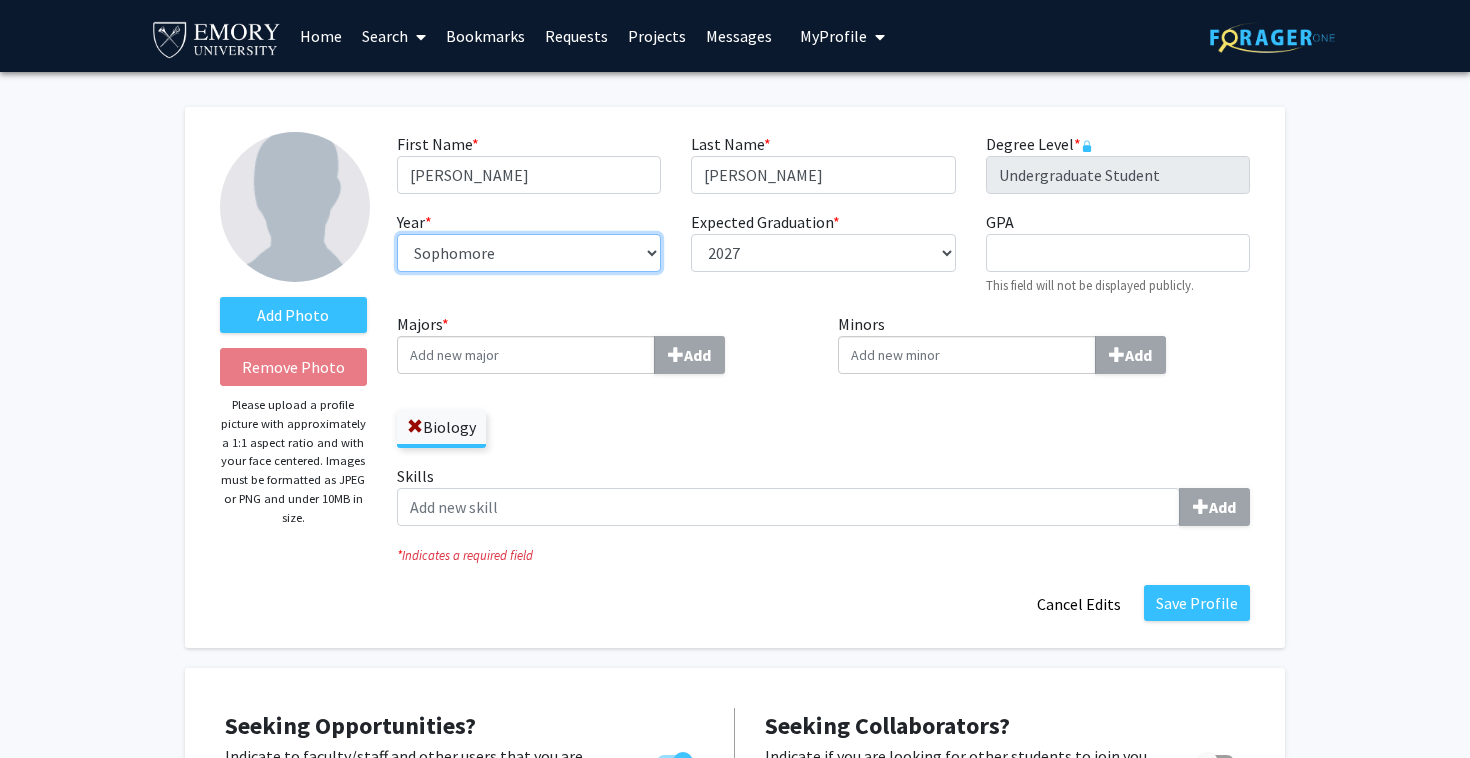 click on "---  First-year   Sophomore   Junior   Senior   Postbaccalaureate Certificate" at bounding box center (529, 253) 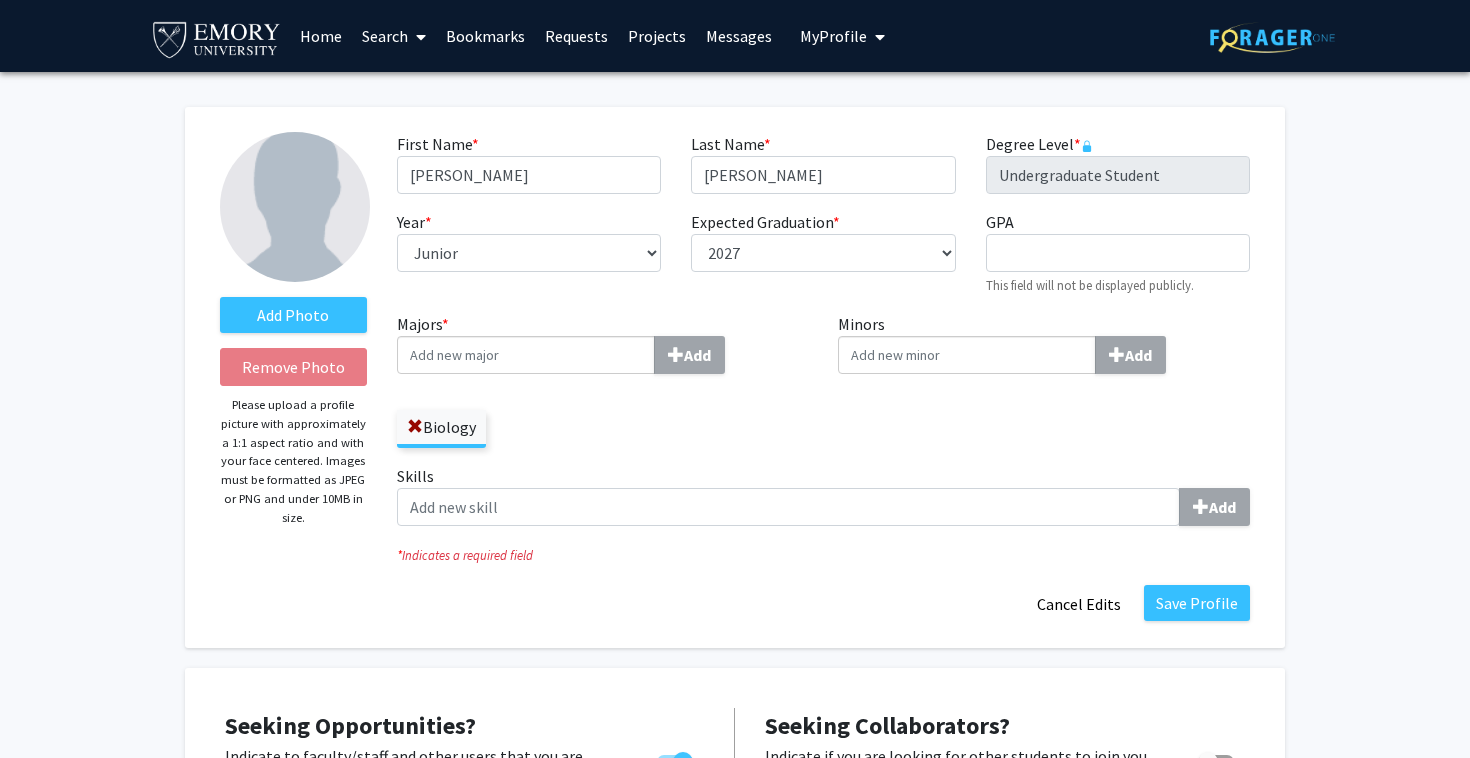 click on "Year  * required ---  First-year   Sophomore   Junior   Senior   Postbaccalaureate Certificate" 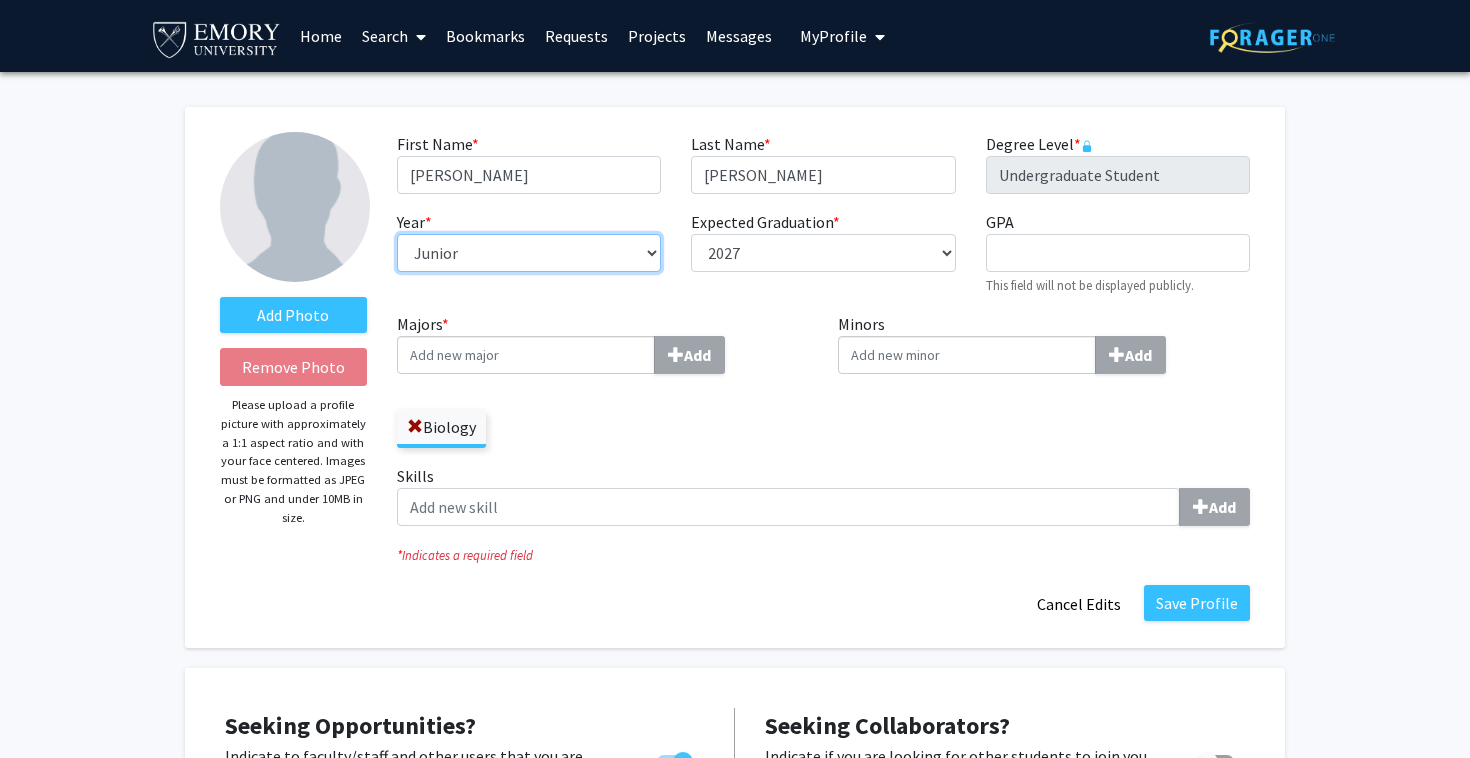 click on "---  First-year   Sophomore   Junior   Senior   Postbaccalaureate Certificate" at bounding box center [529, 253] 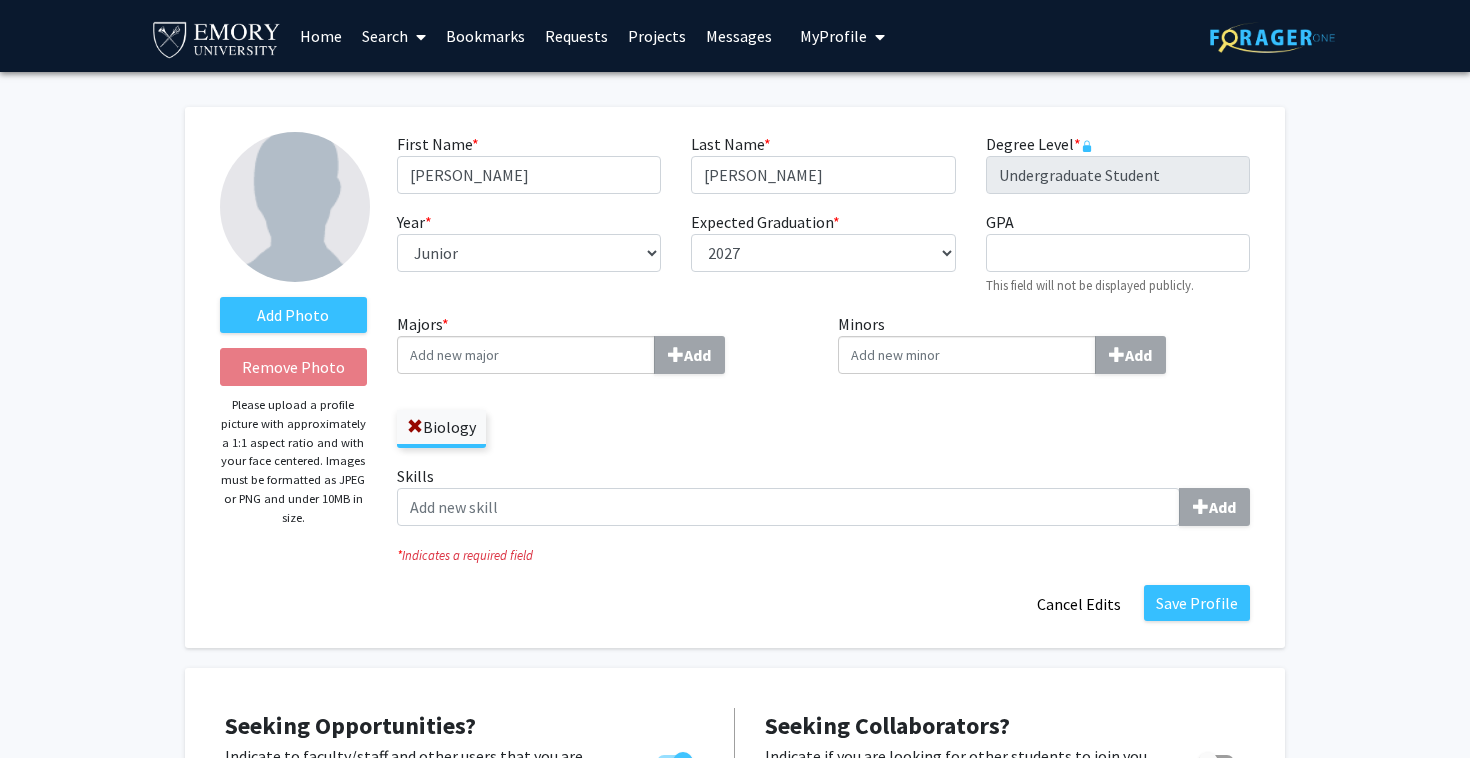 click on "First Name  * required Candice  Last Name  * required Wong  Degree Level  * required Undergraduate Student  Year  * required ---  First-year   Sophomore   Junior   Senior   Postbaccalaureate Certificate   Expected Graduation  * required ---  2018   2019   2020   2021   2022   2023   2024   2025   2026   2027   2028   2029   2030   2031   GPA  required  This field will not be displayed publicly.   Majors  * Add  Biology   Minors  Add  Skills  Add *  Indicates a required field  Save Profile   Cancel Edits" 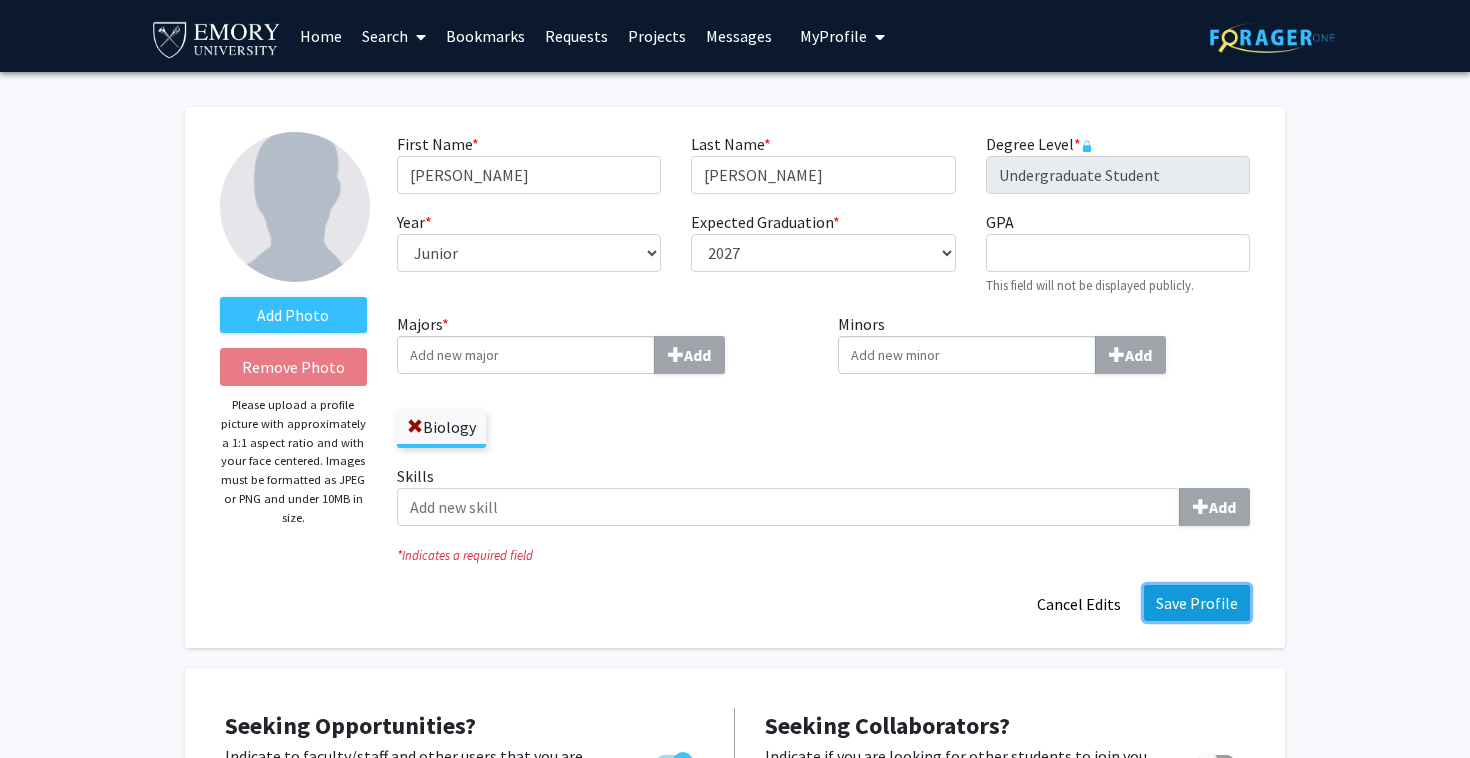 click on "Save Profile" 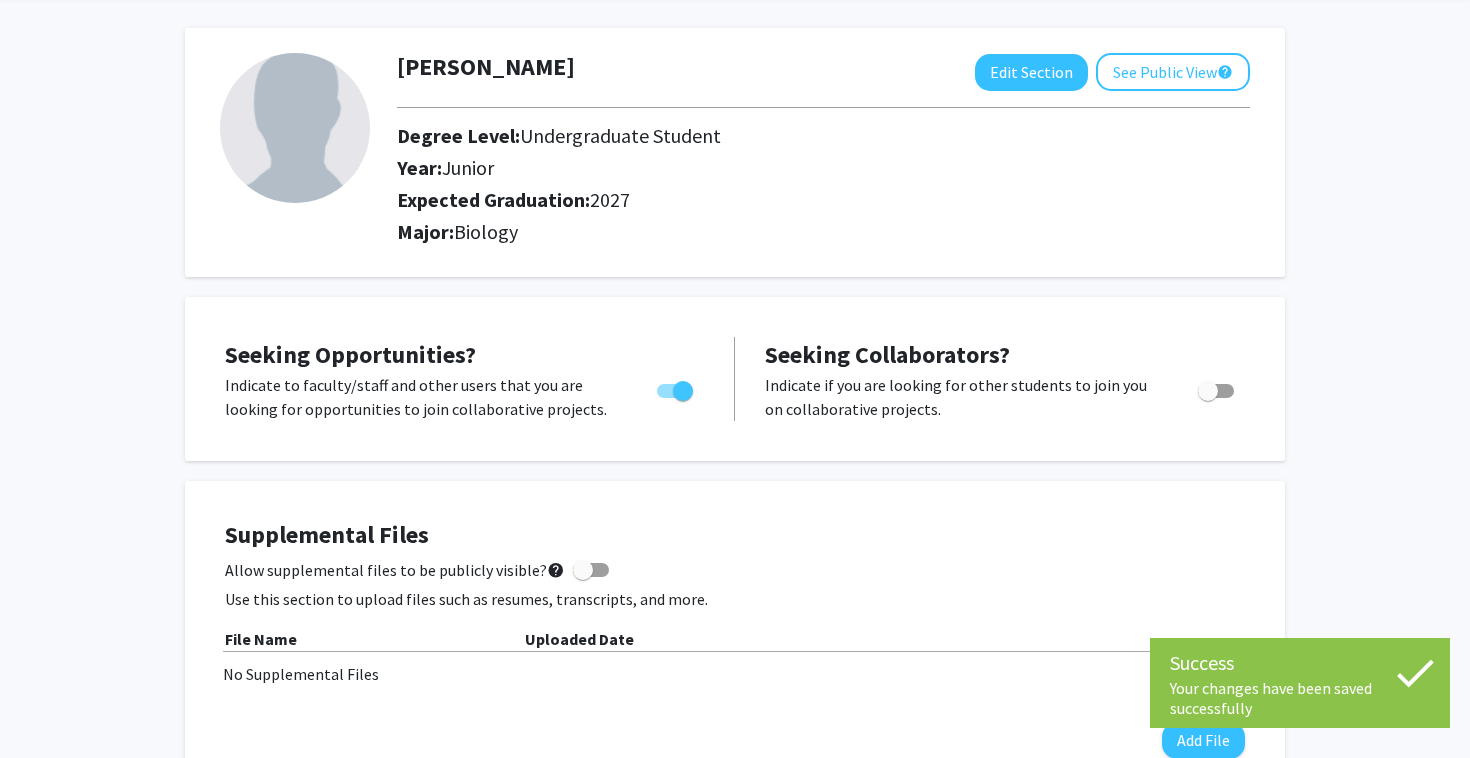 scroll, scrollTop: 0, scrollLeft: 0, axis: both 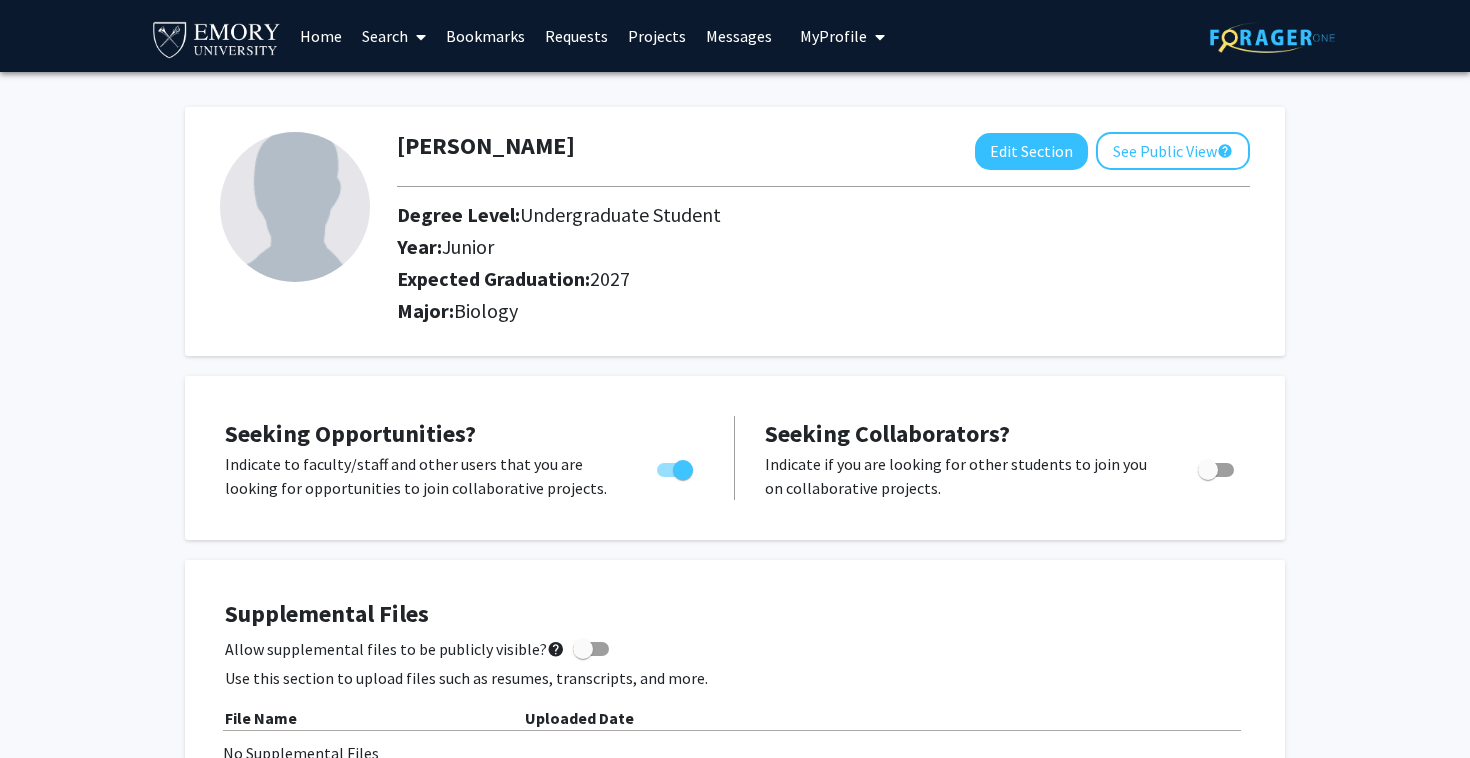 click on "Search" at bounding box center [394, 36] 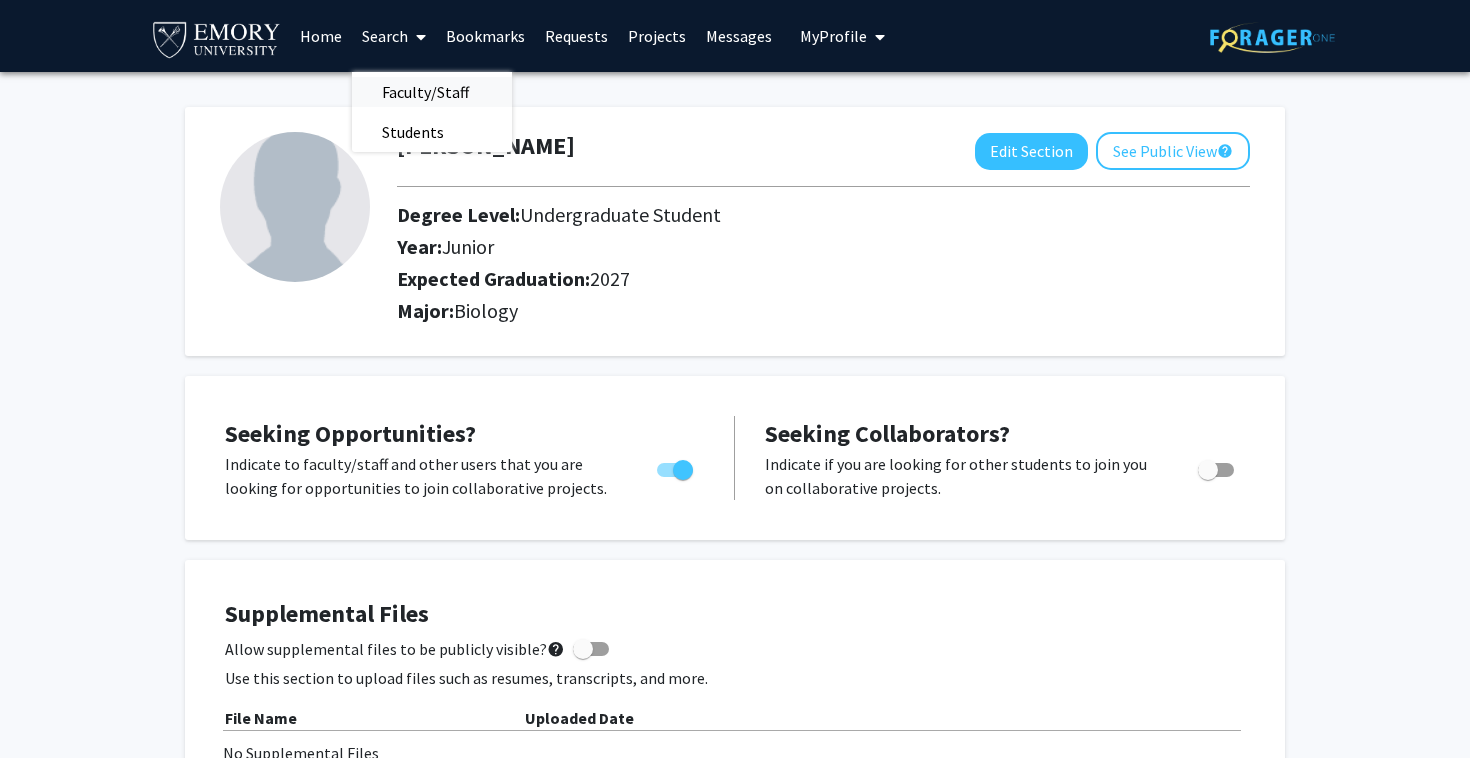 click on "Faculty/Staff" at bounding box center [425, 92] 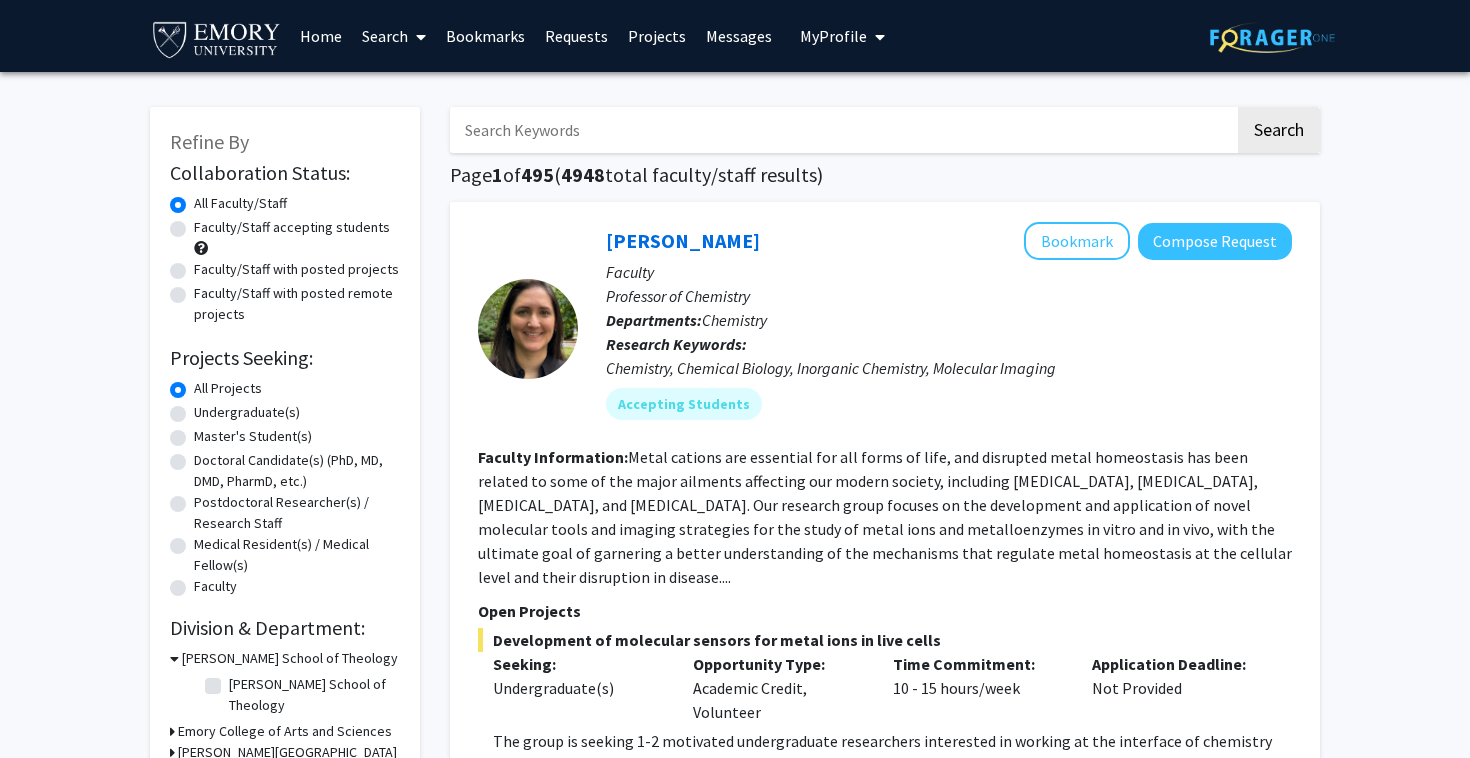 click on "Undergraduate(s)" 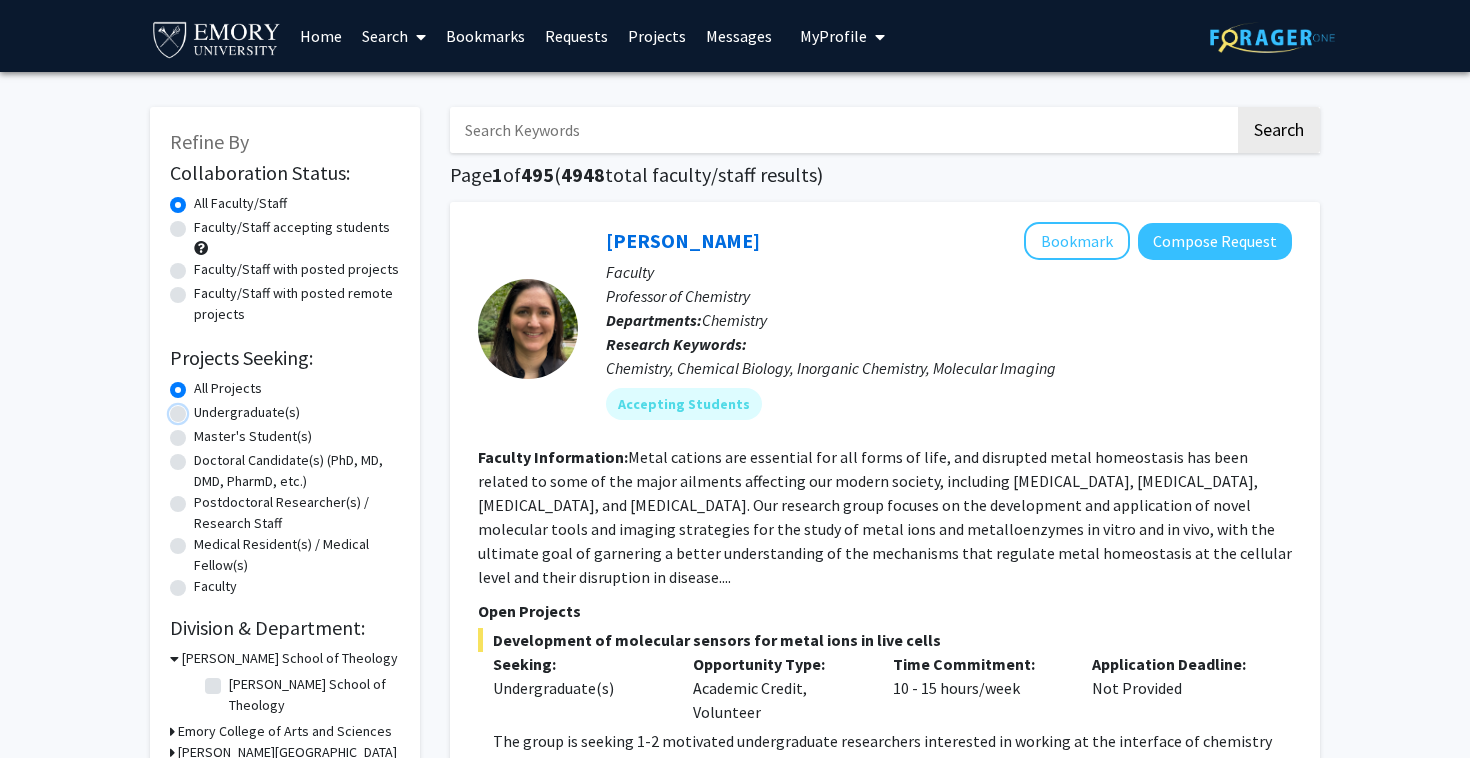 click on "Undergraduate(s)" at bounding box center (200, 408) 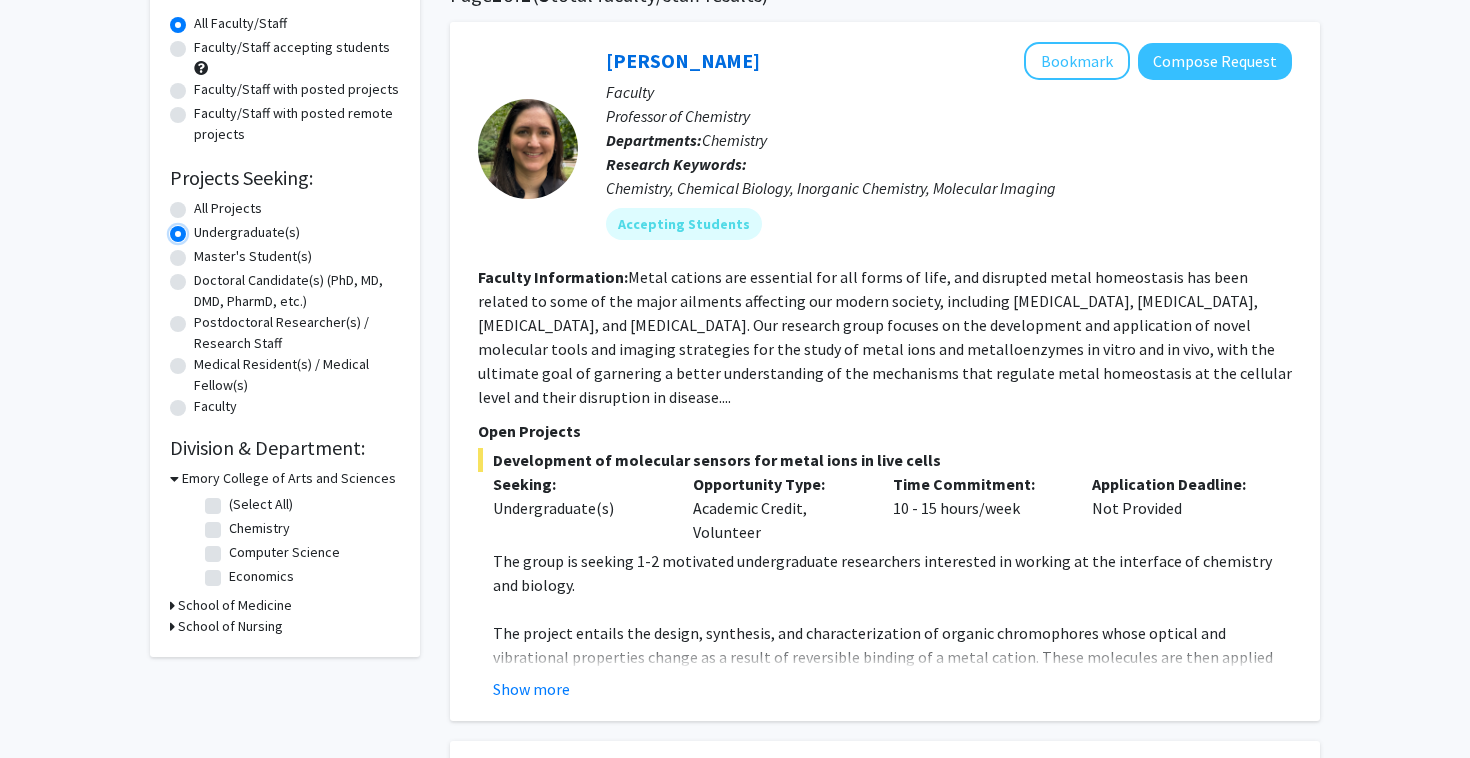 scroll, scrollTop: 182, scrollLeft: 0, axis: vertical 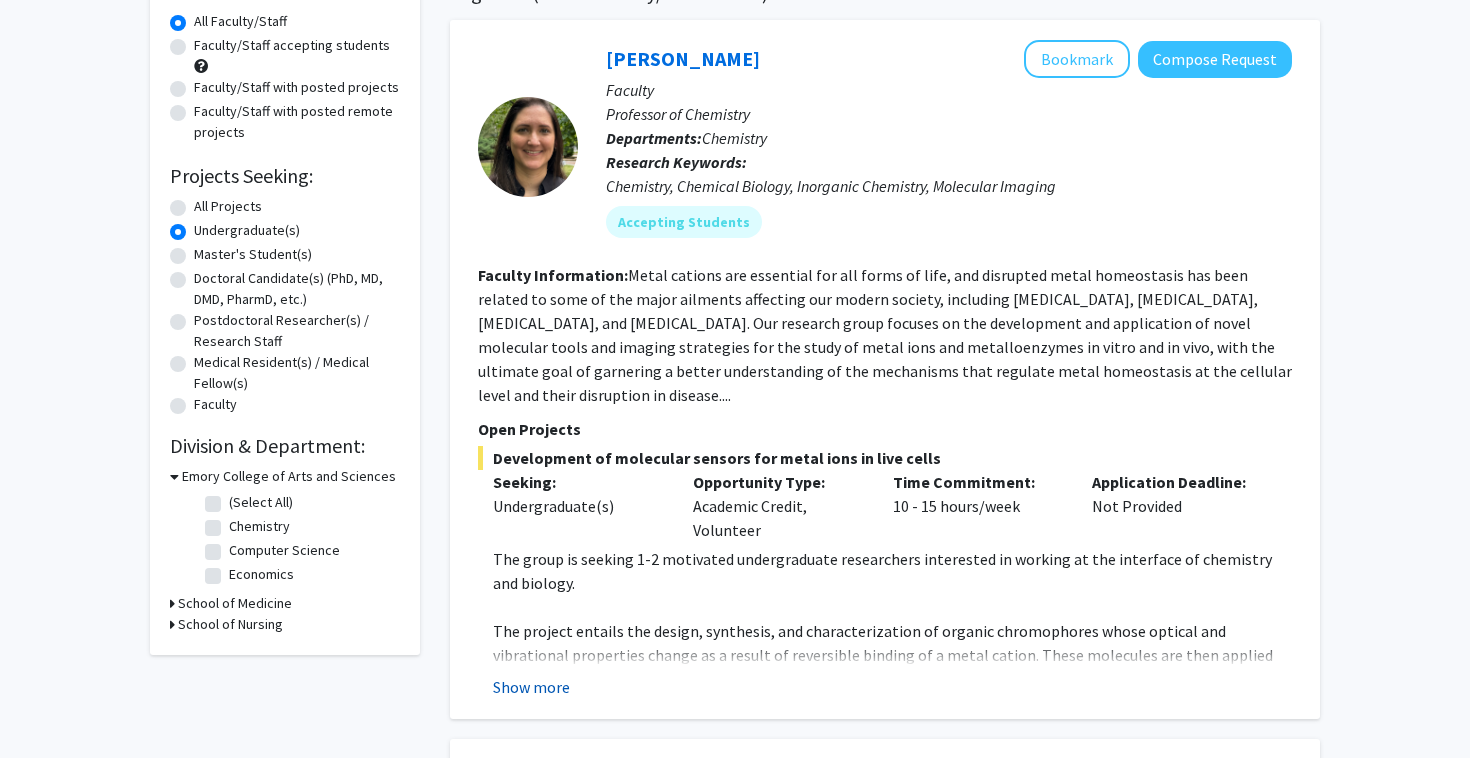 click on "Show more" 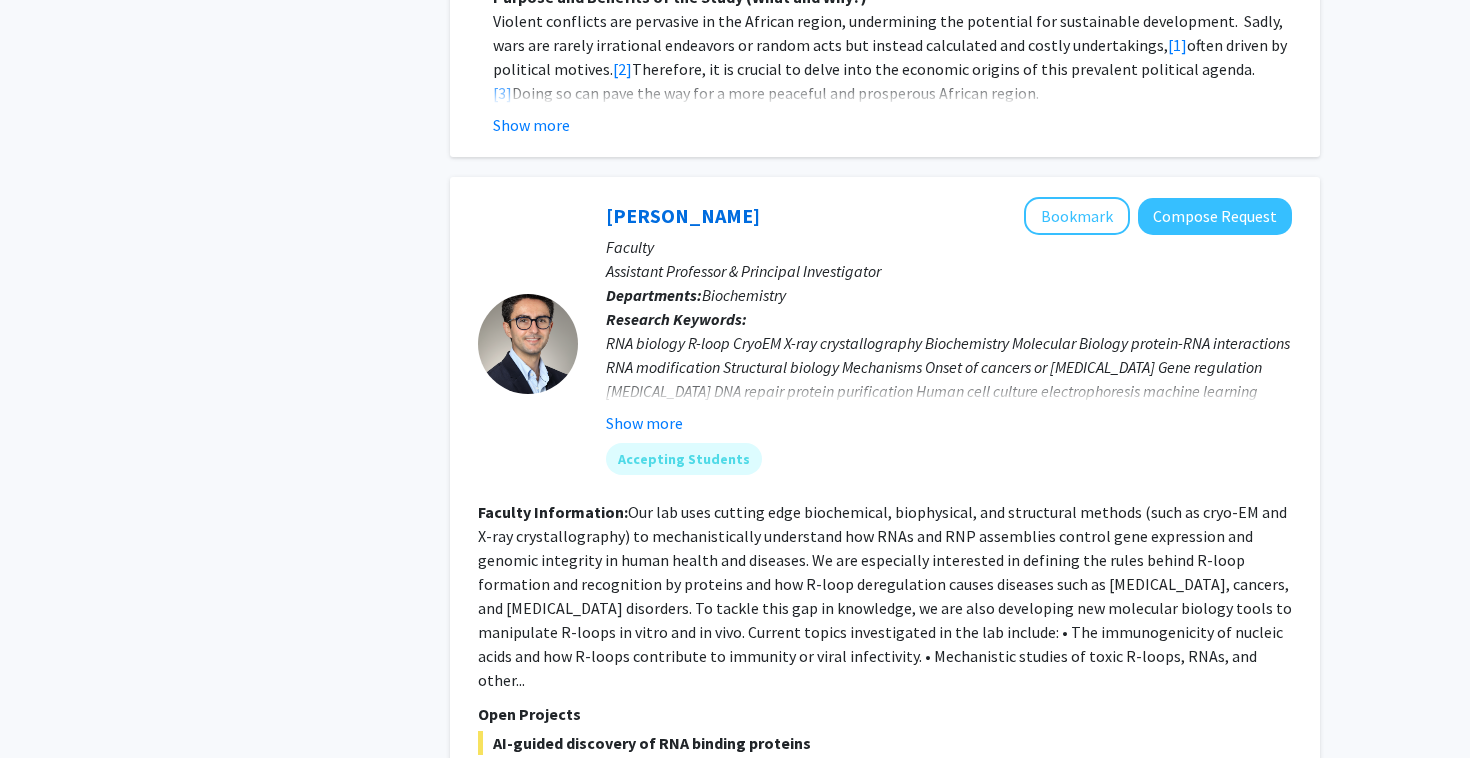 scroll, scrollTop: 1750, scrollLeft: 0, axis: vertical 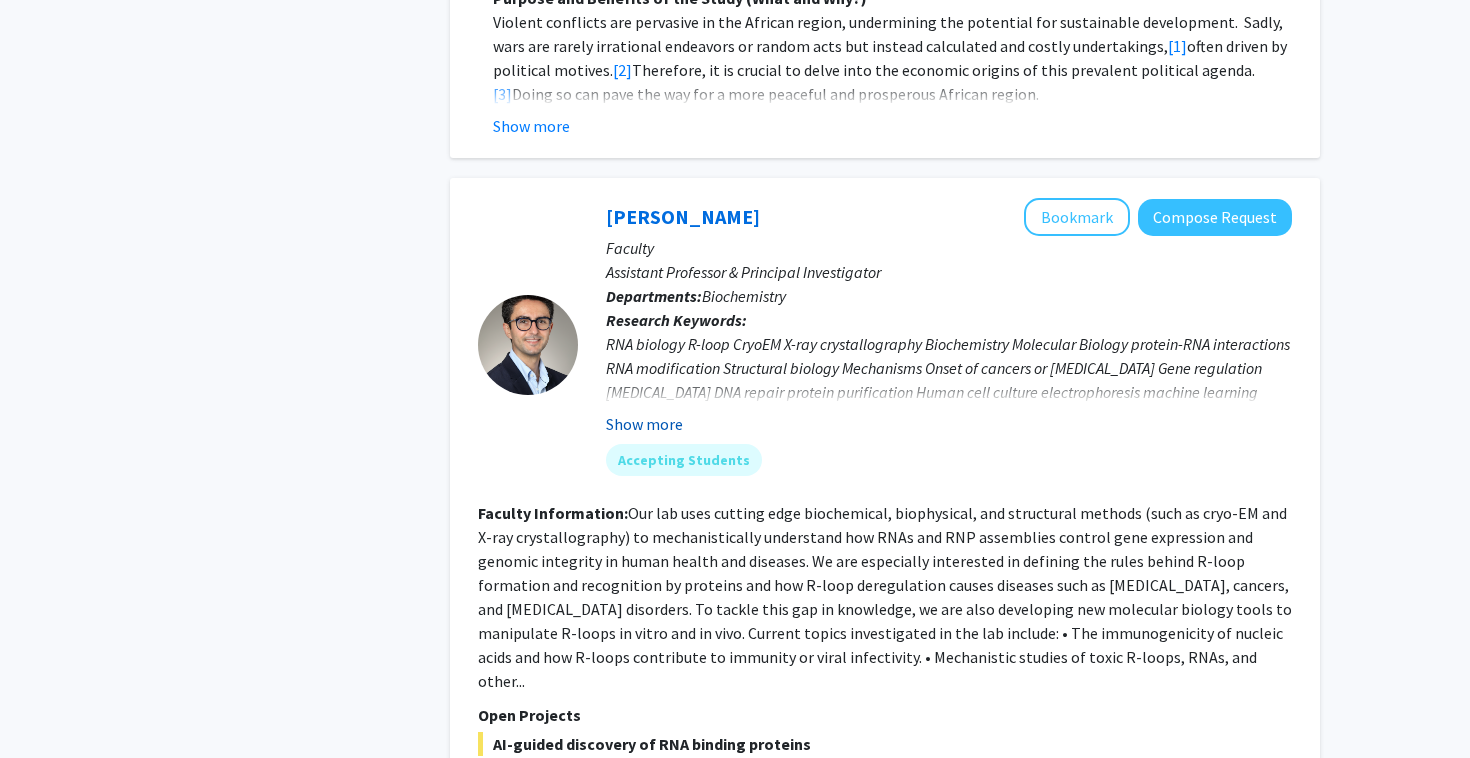 click on "Show more" 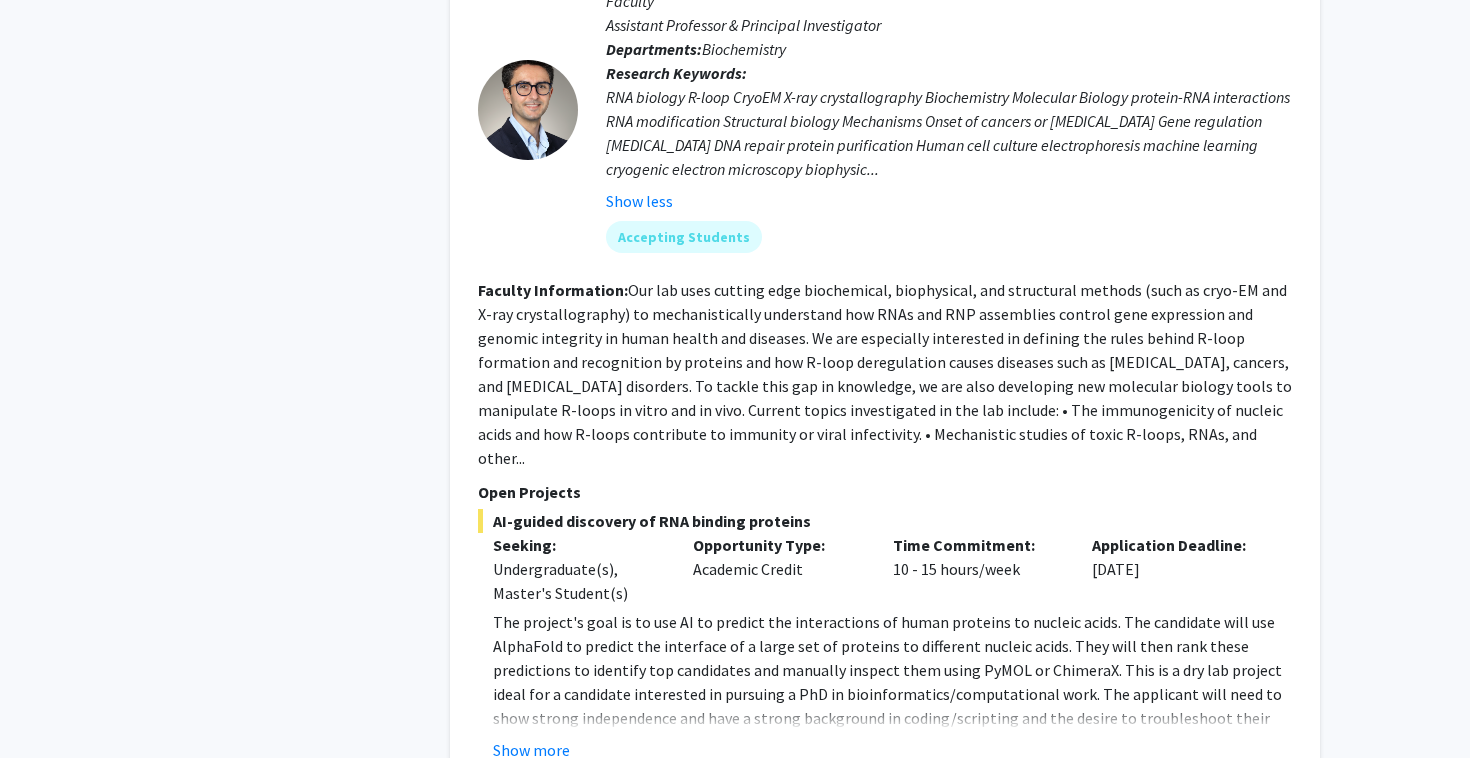scroll, scrollTop: 2038, scrollLeft: 0, axis: vertical 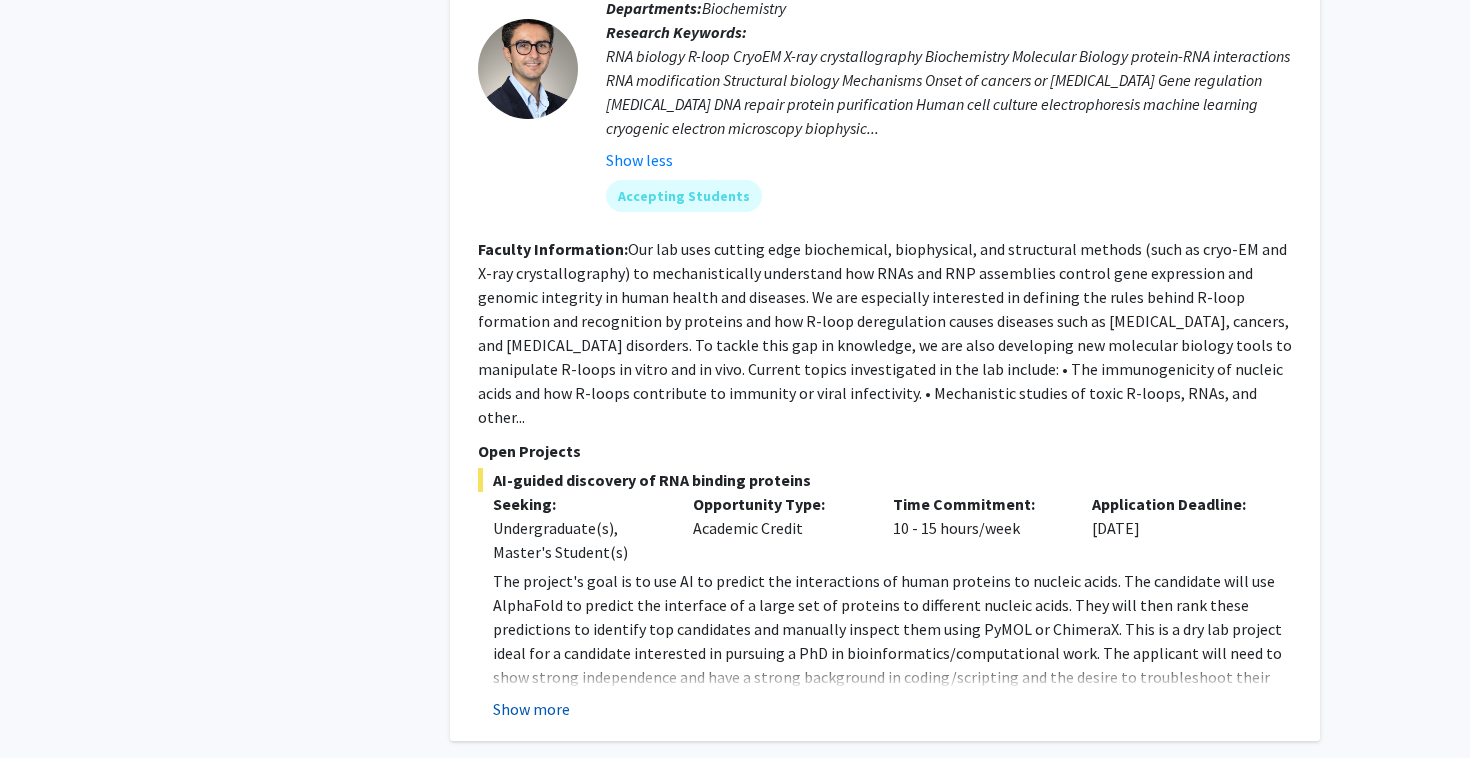 click on "Show more" 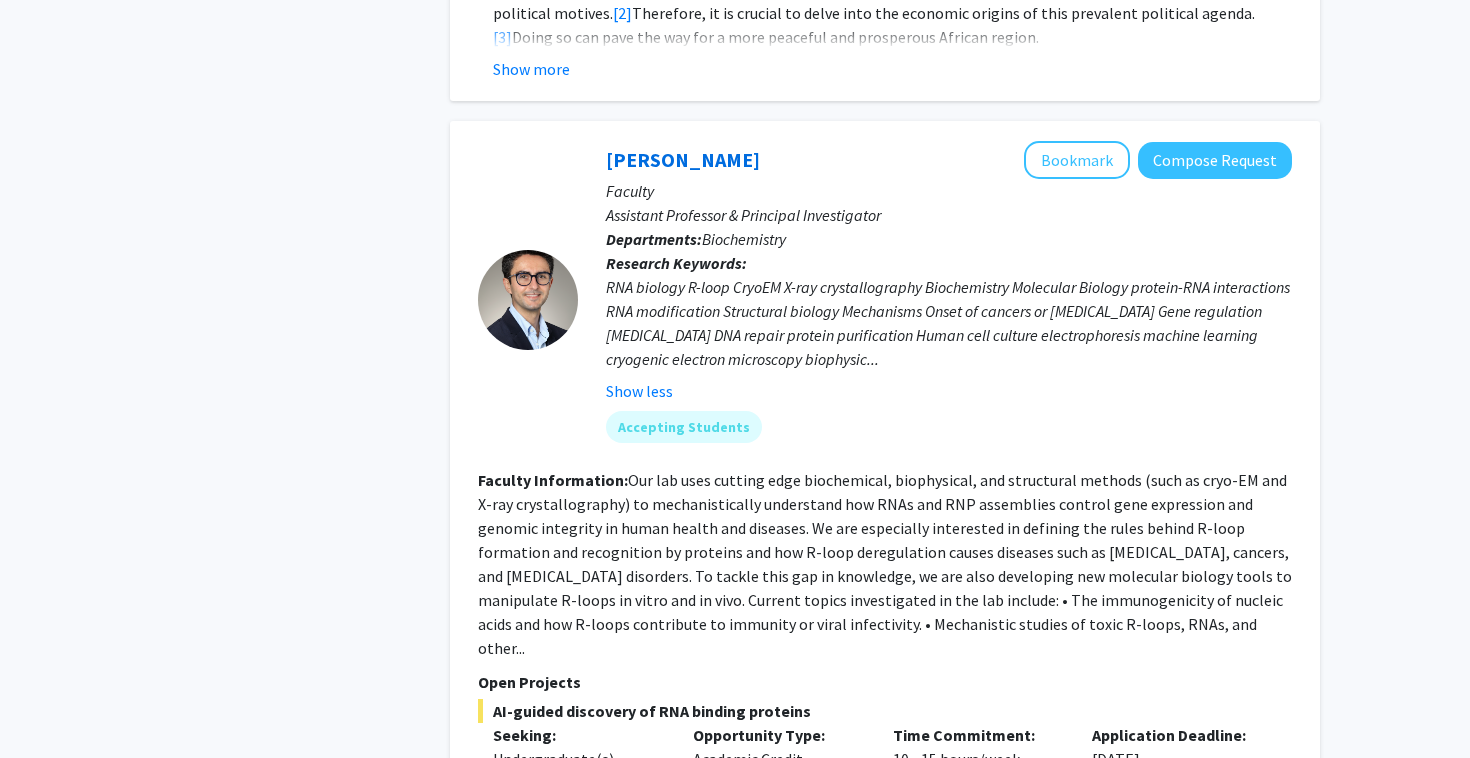 scroll, scrollTop: 1804, scrollLeft: 0, axis: vertical 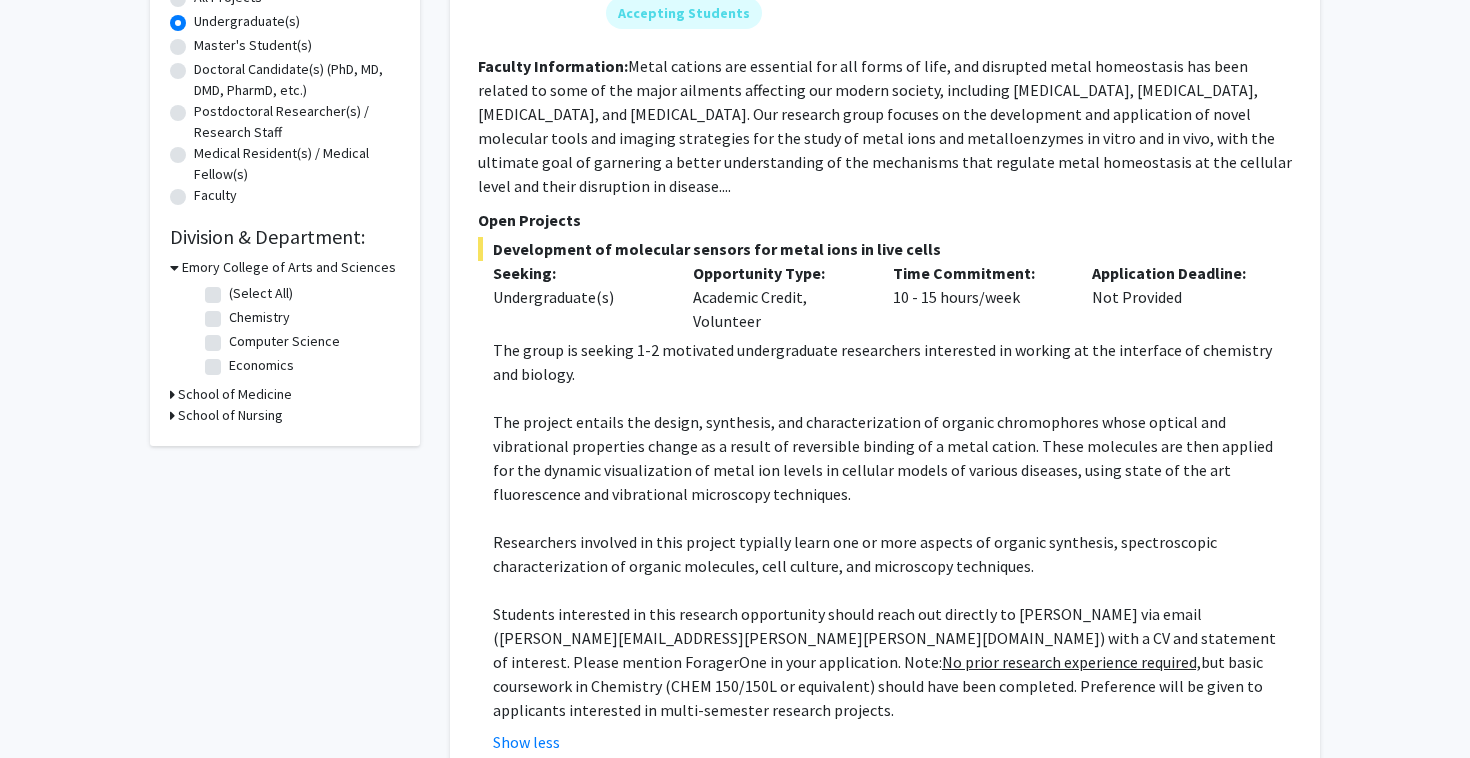 click on "No prior research experience required," 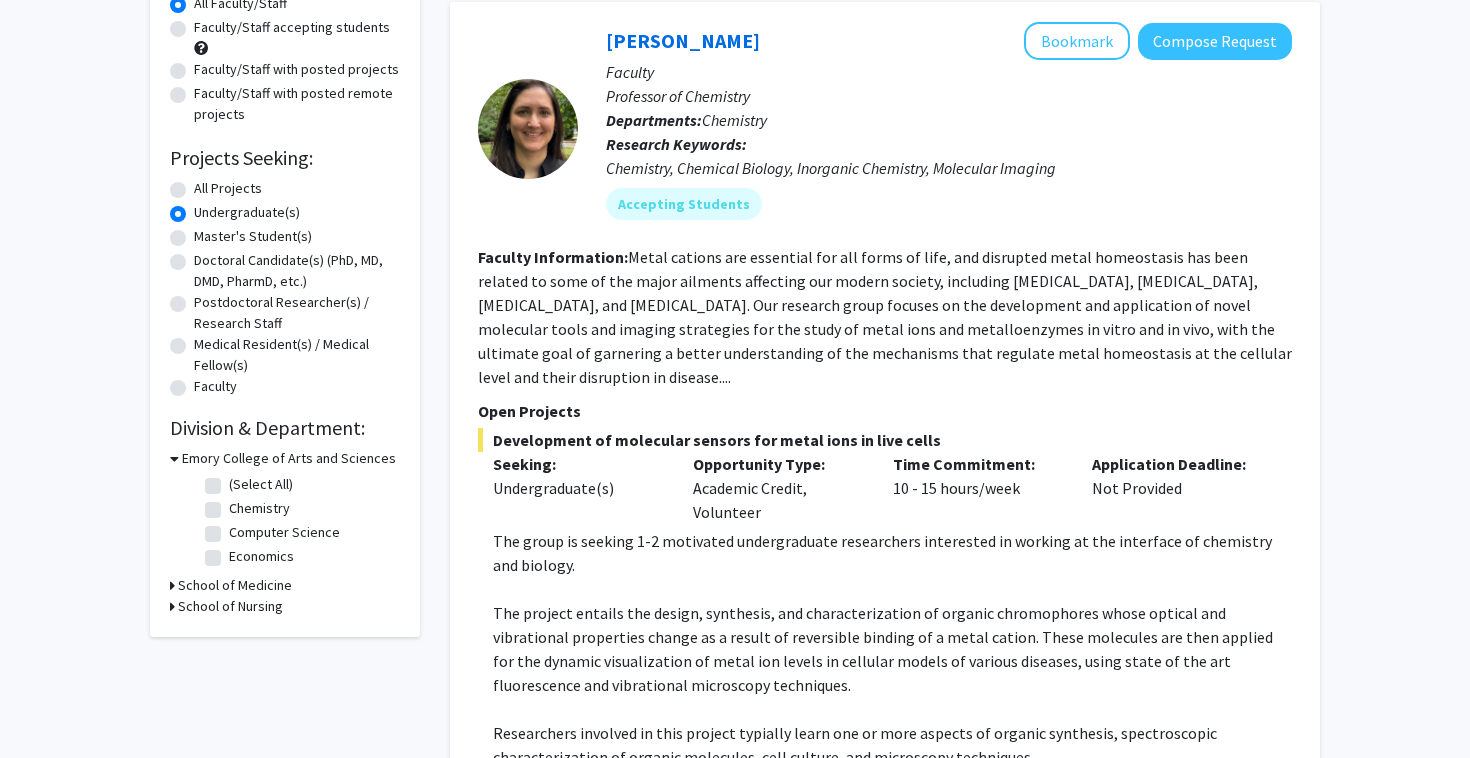 scroll, scrollTop: 203, scrollLeft: 0, axis: vertical 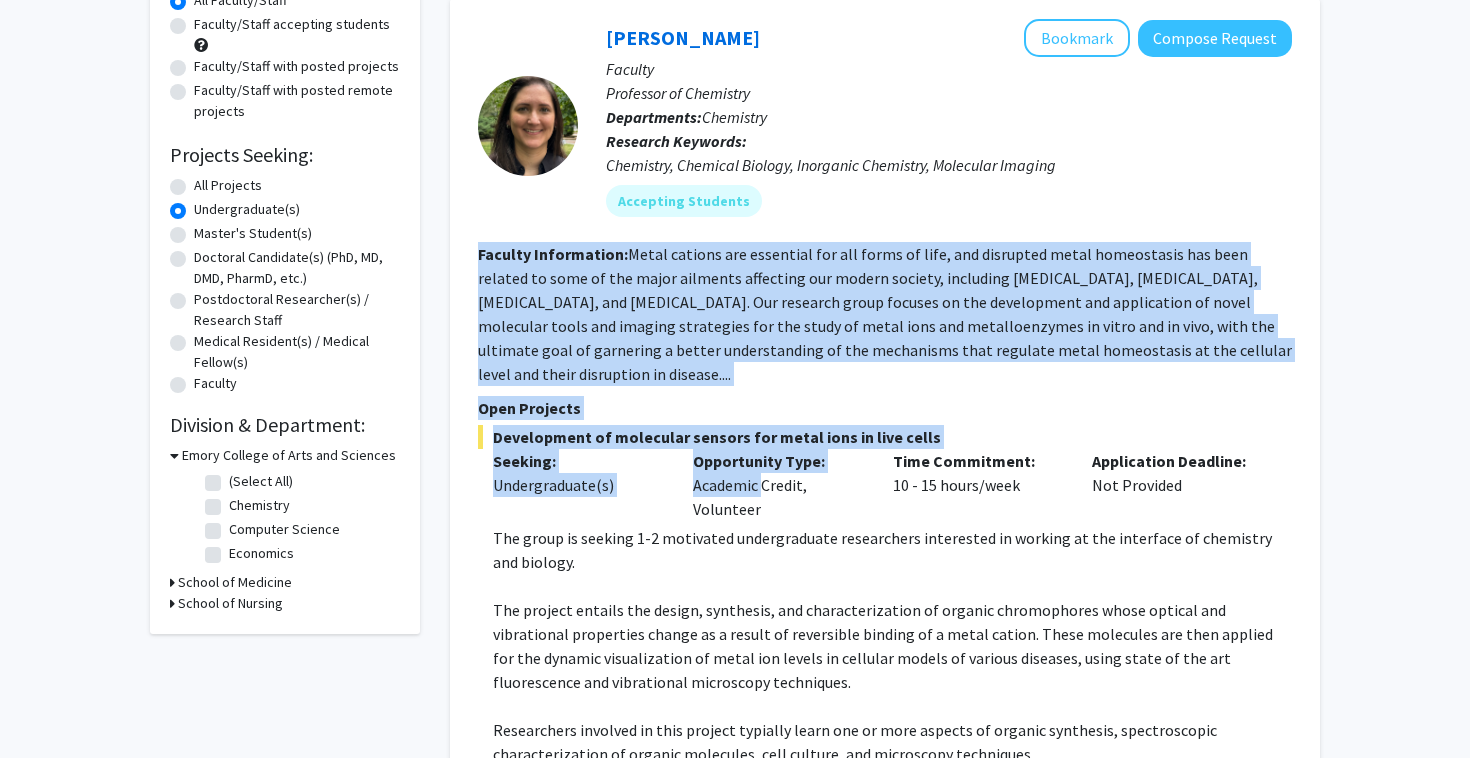 drag, startPoint x: 471, startPoint y: 247, endPoint x: 759, endPoint y: 460, distance: 358.20804 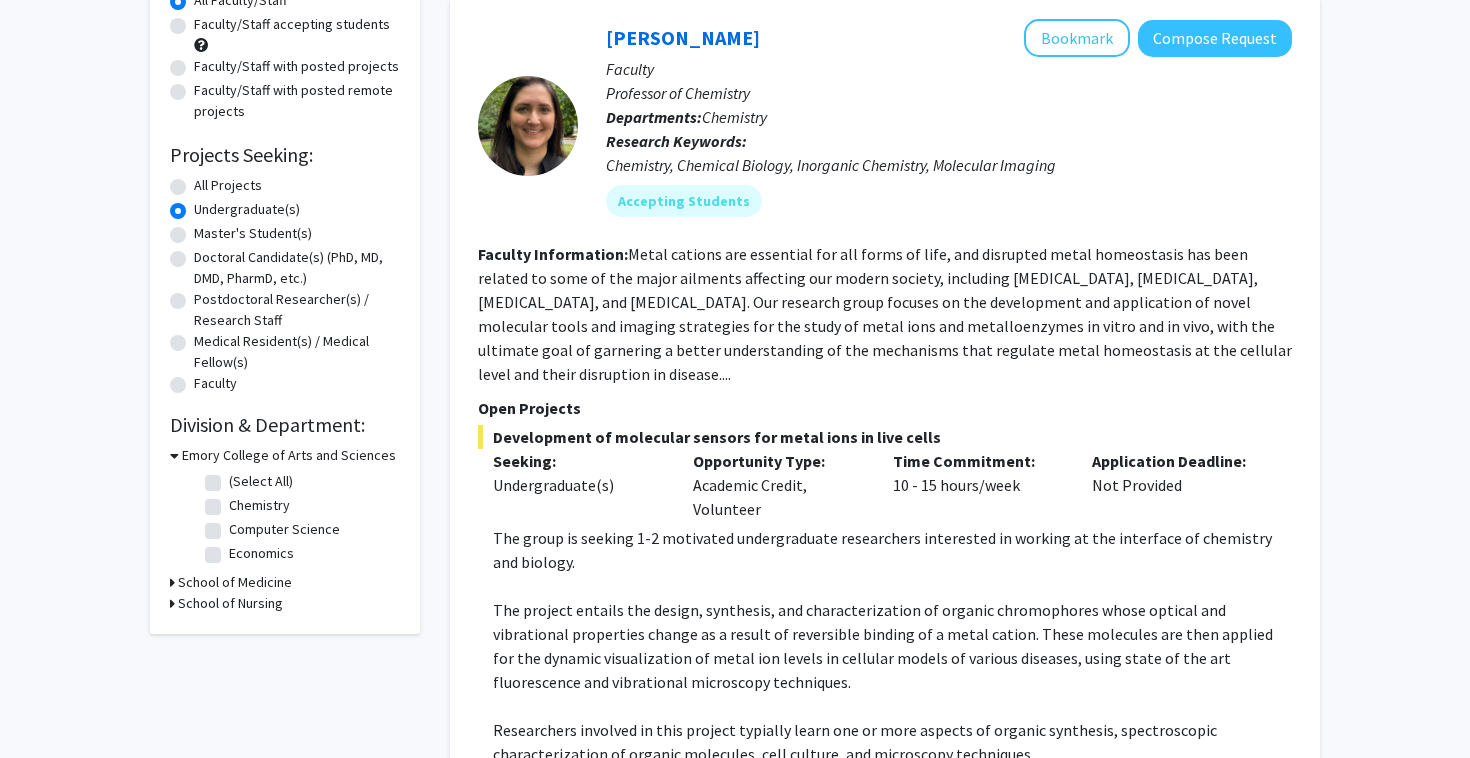click on "The group is seeking 1-2 motivated undergraduate researchers interested in working at the interface of chemistry and biology." 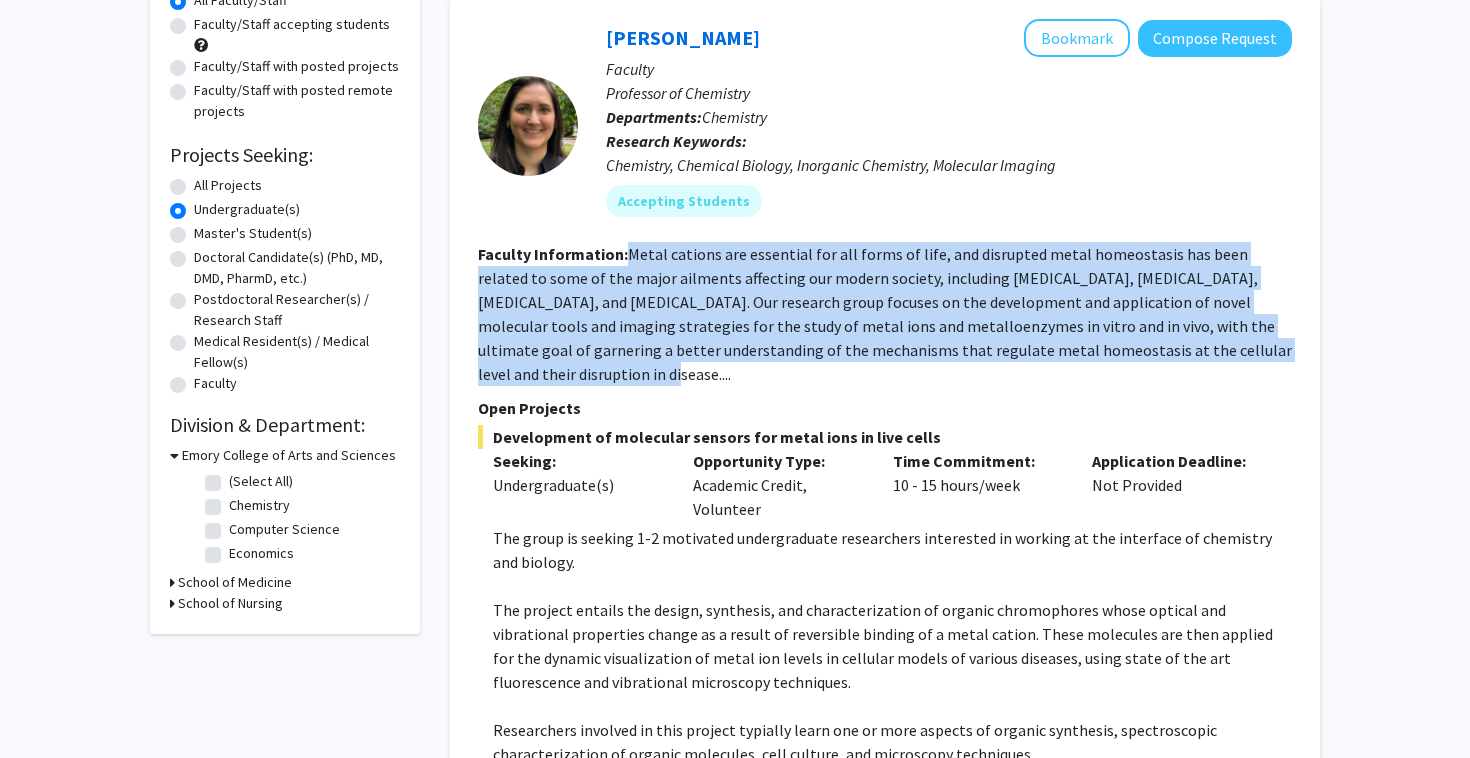 drag, startPoint x: 626, startPoint y: 253, endPoint x: 1277, endPoint y: 351, distance: 658.335 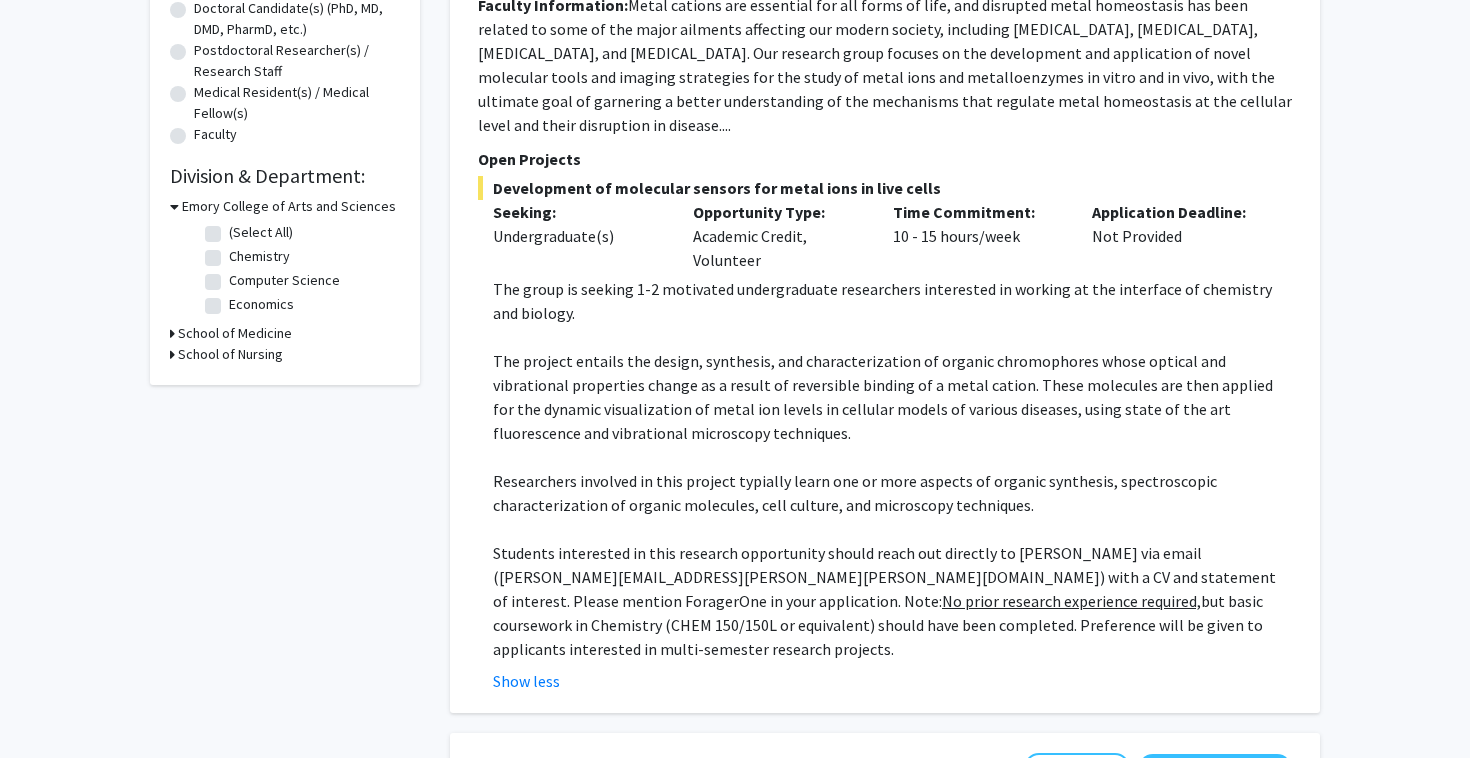 scroll, scrollTop: 454, scrollLeft: 0, axis: vertical 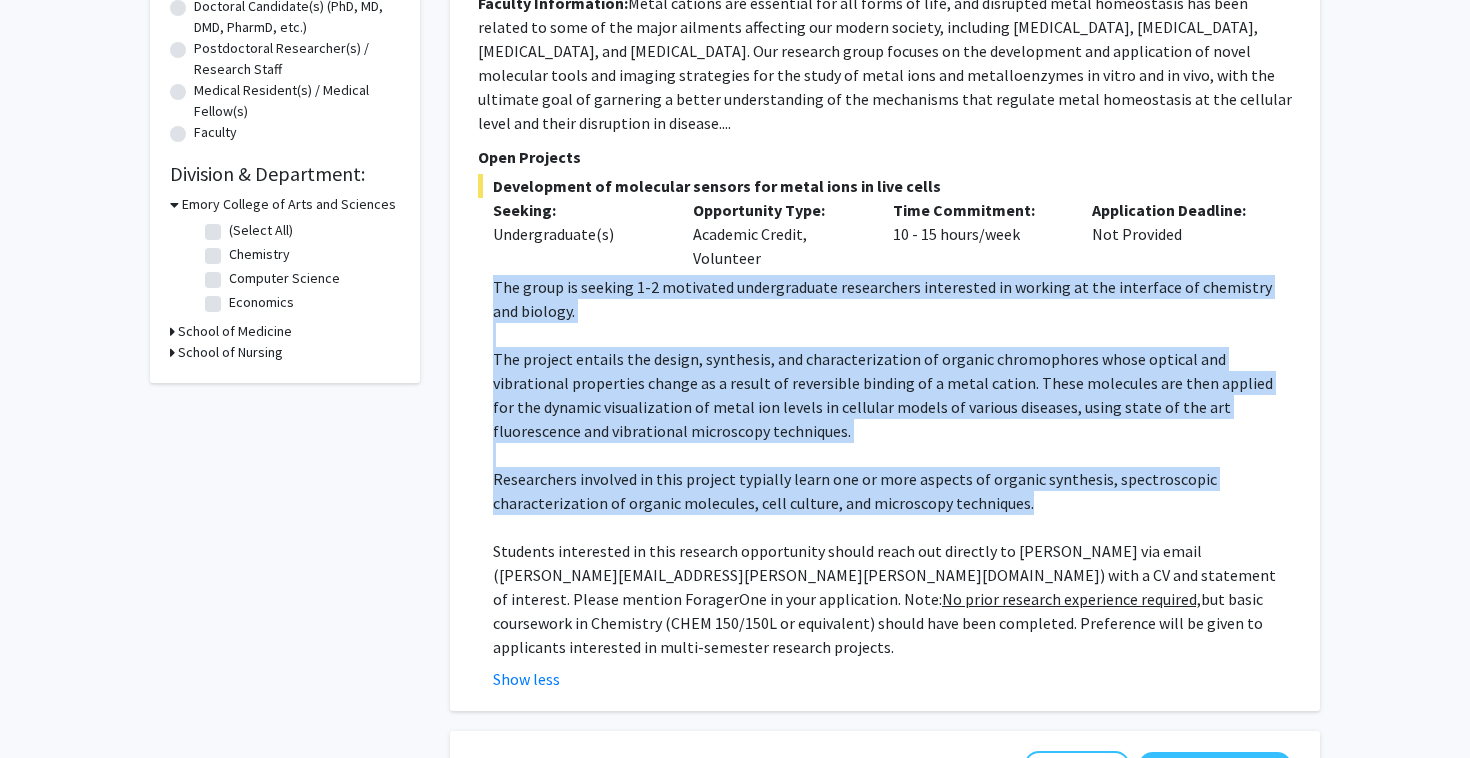drag, startPoint x: 495, startPoint y: 261, endPoint x: 1021, endPoint y: 483, distance: 570.9291 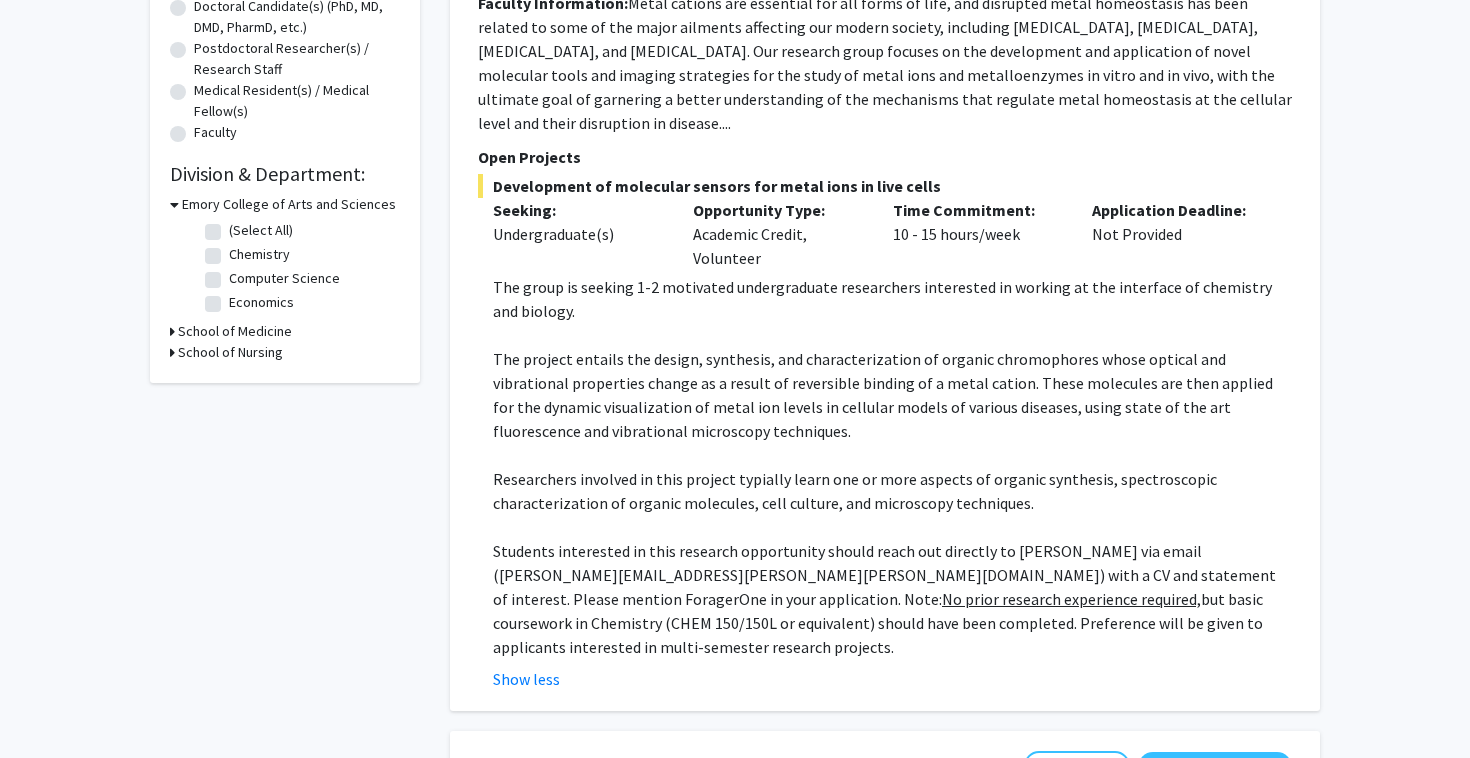 click on "The project entails the design, synthesis, and characterization of organic chromophores whose optical and vibrational properties change as a result of reversible binding of a metal cation. These molecules are then applied for the dynamic visualization of metal ion levels in cellular models of various diseases, using state of the art fluorescence and vibrational microscopy techniques." 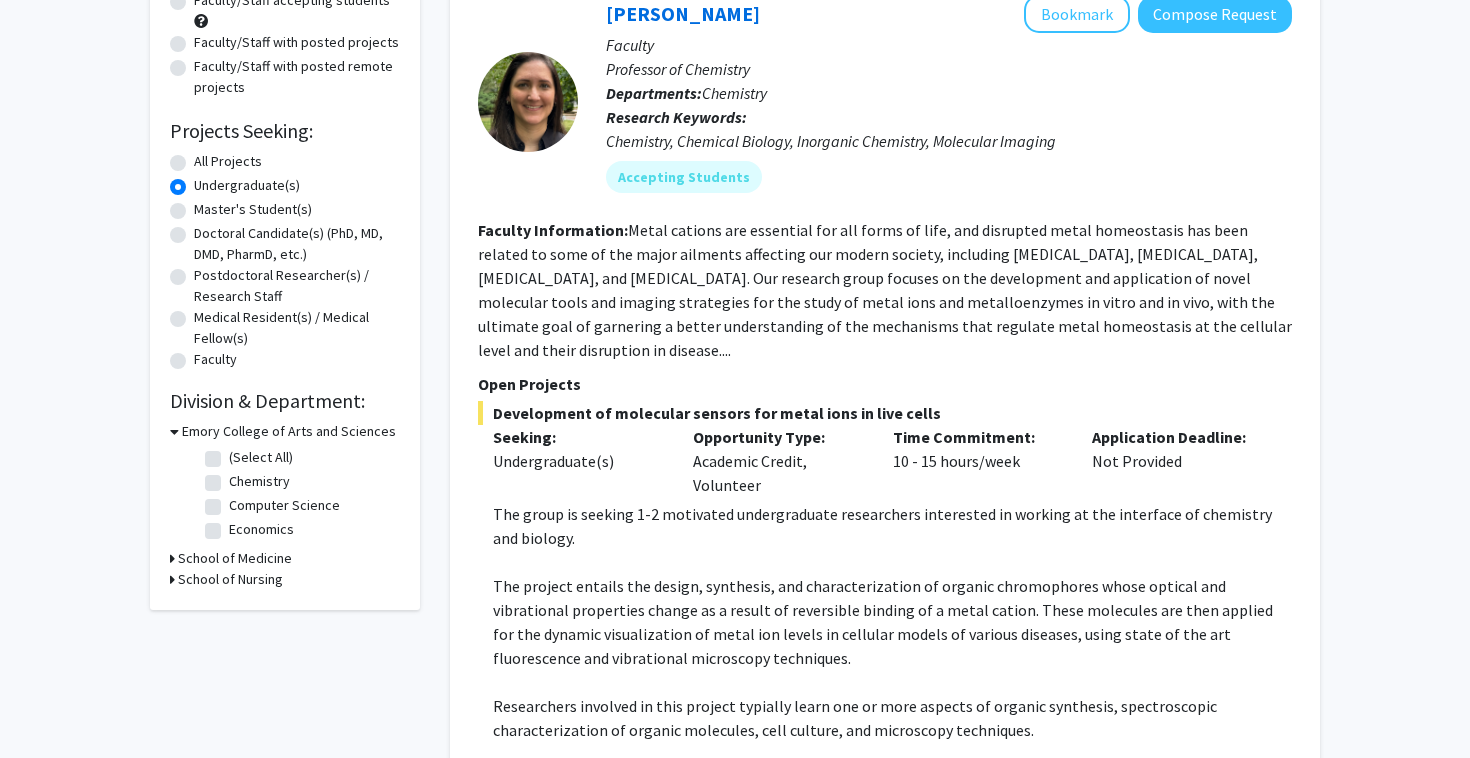 scroll, scrollTop: 225, scrollLeft: 0, axis: vertical 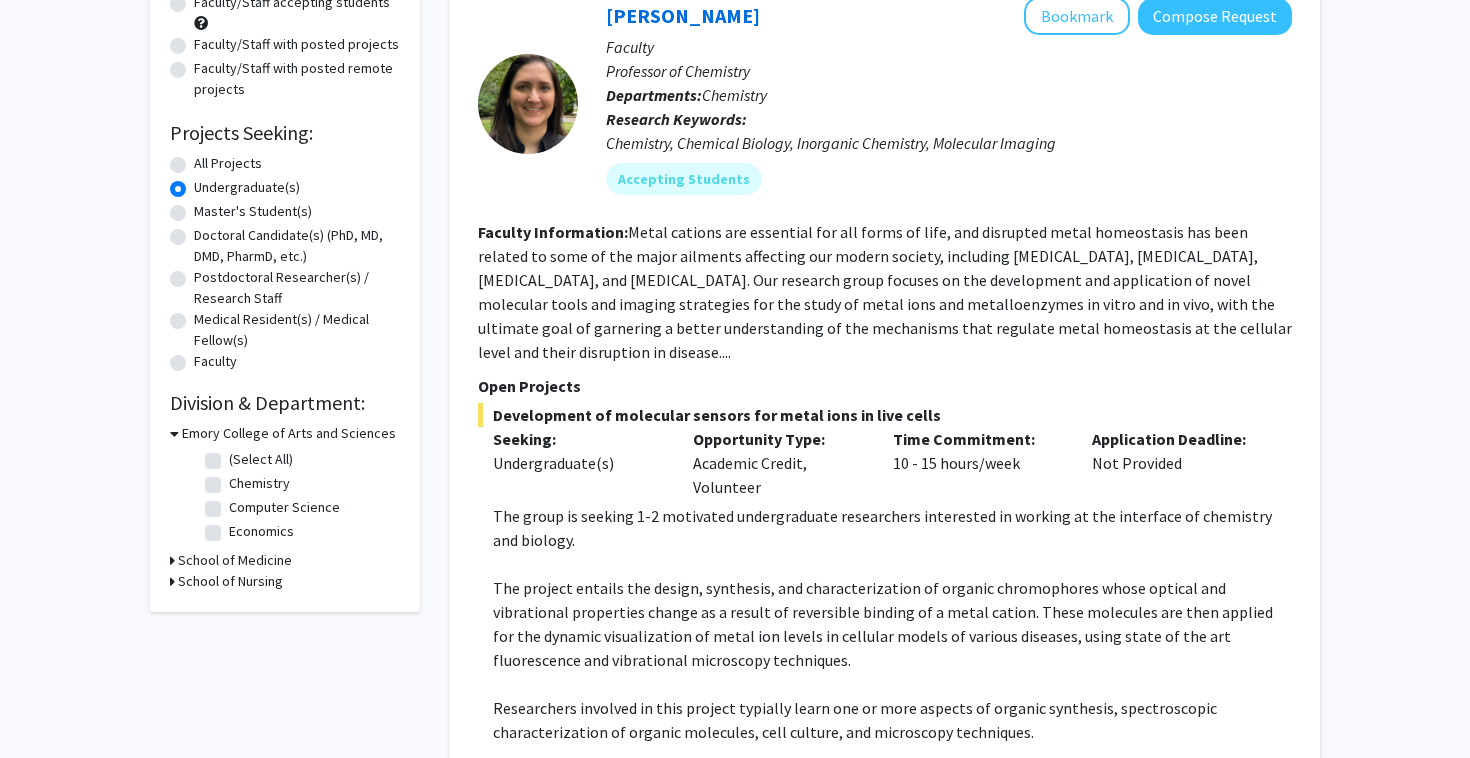 click on "Chemistry" 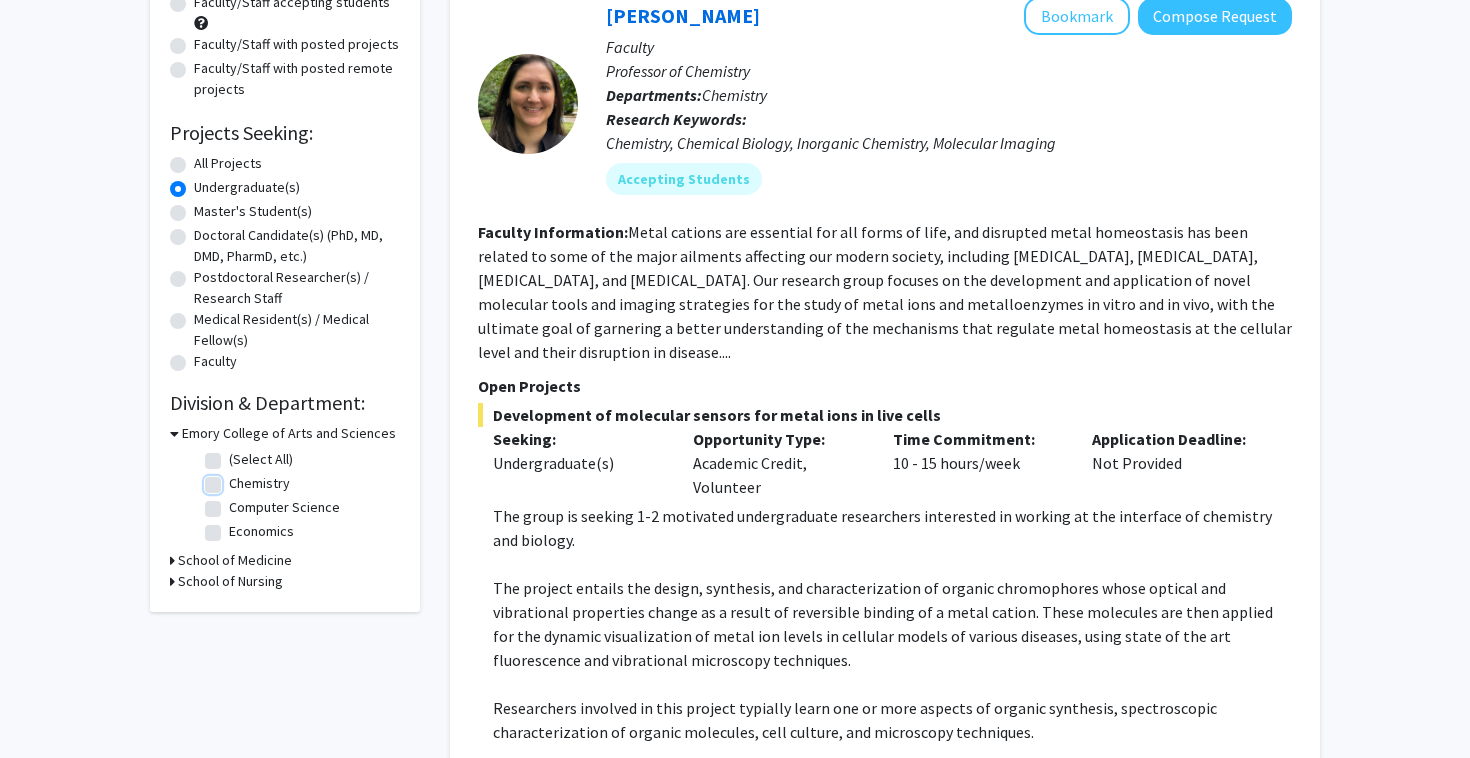 click on "Chemistry" at bounding box center (235, 479) 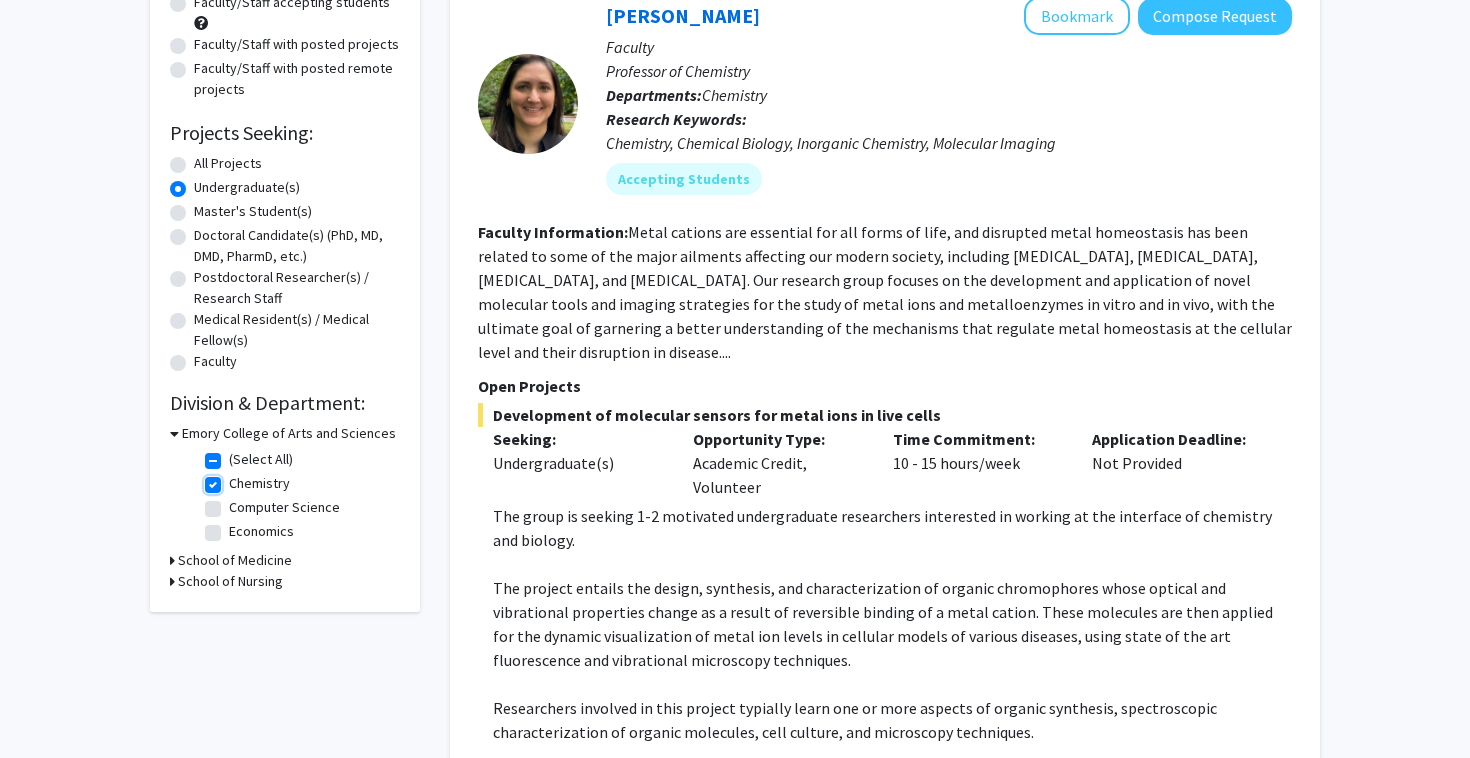 checkbox on "true" 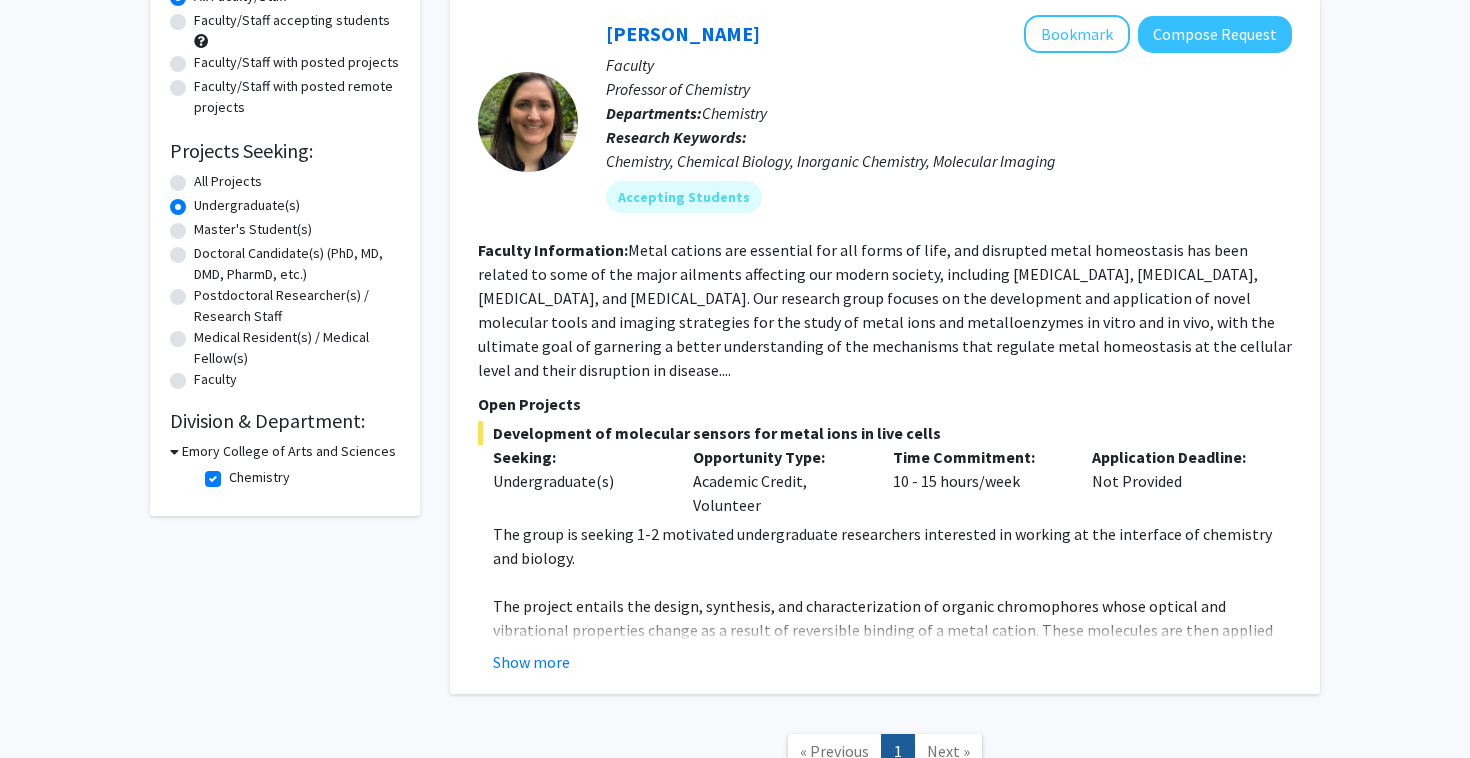 scroll, scrollTop: 209, scrollLeft: 0, axis: vertical 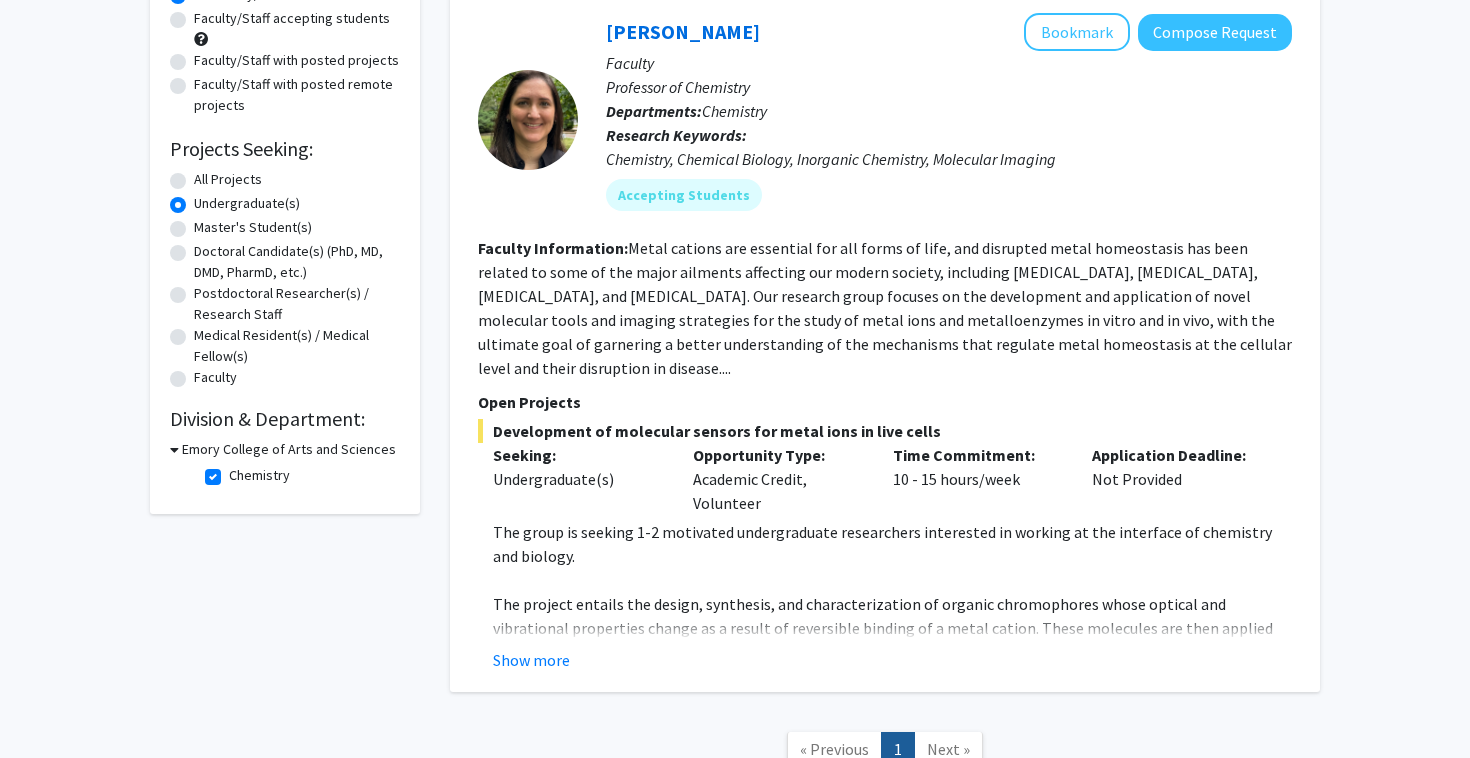 click on "Chemistry" 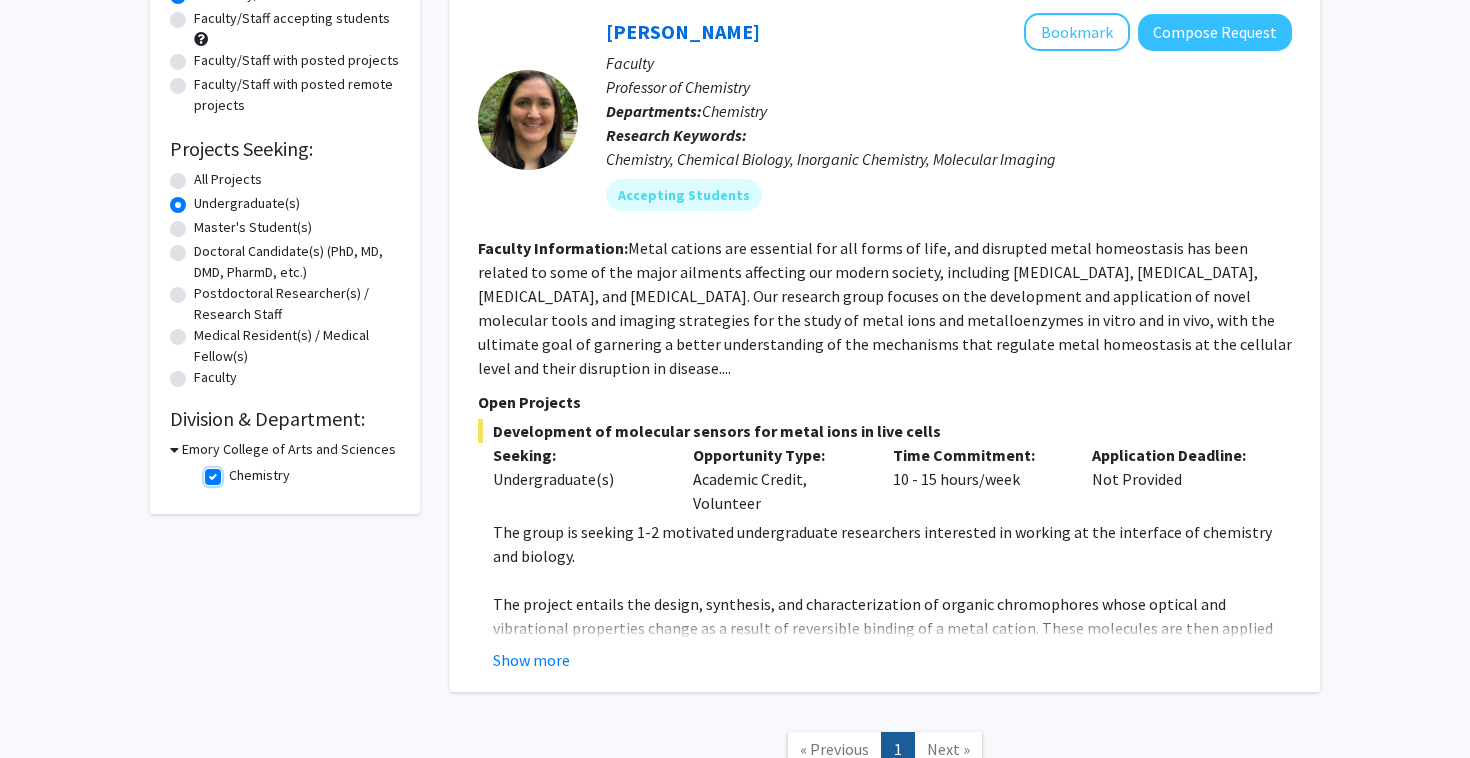 click on "Chemistry" at bounding box center (235, 471) 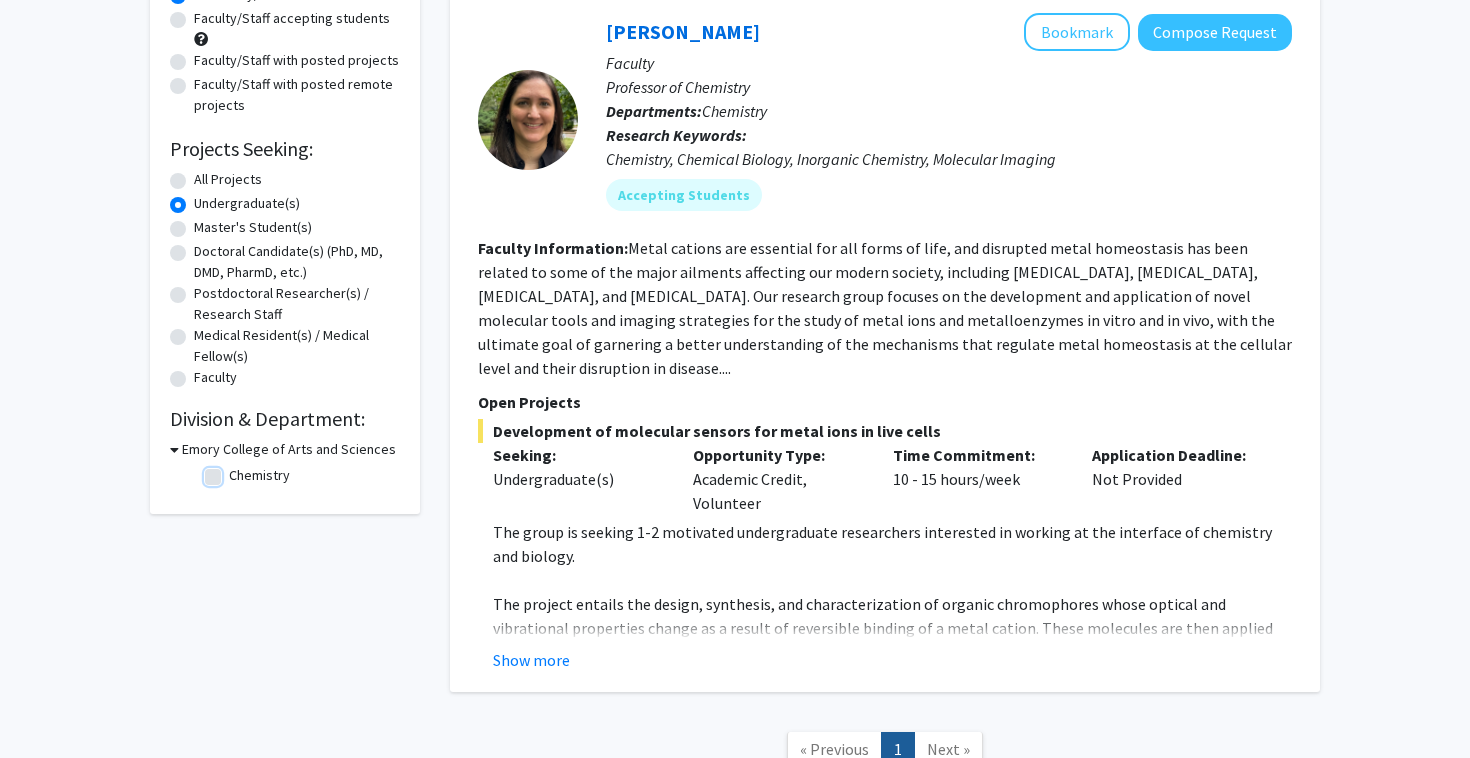 scroll, scrollTop: 0, scrollLeft: 0, axis: both 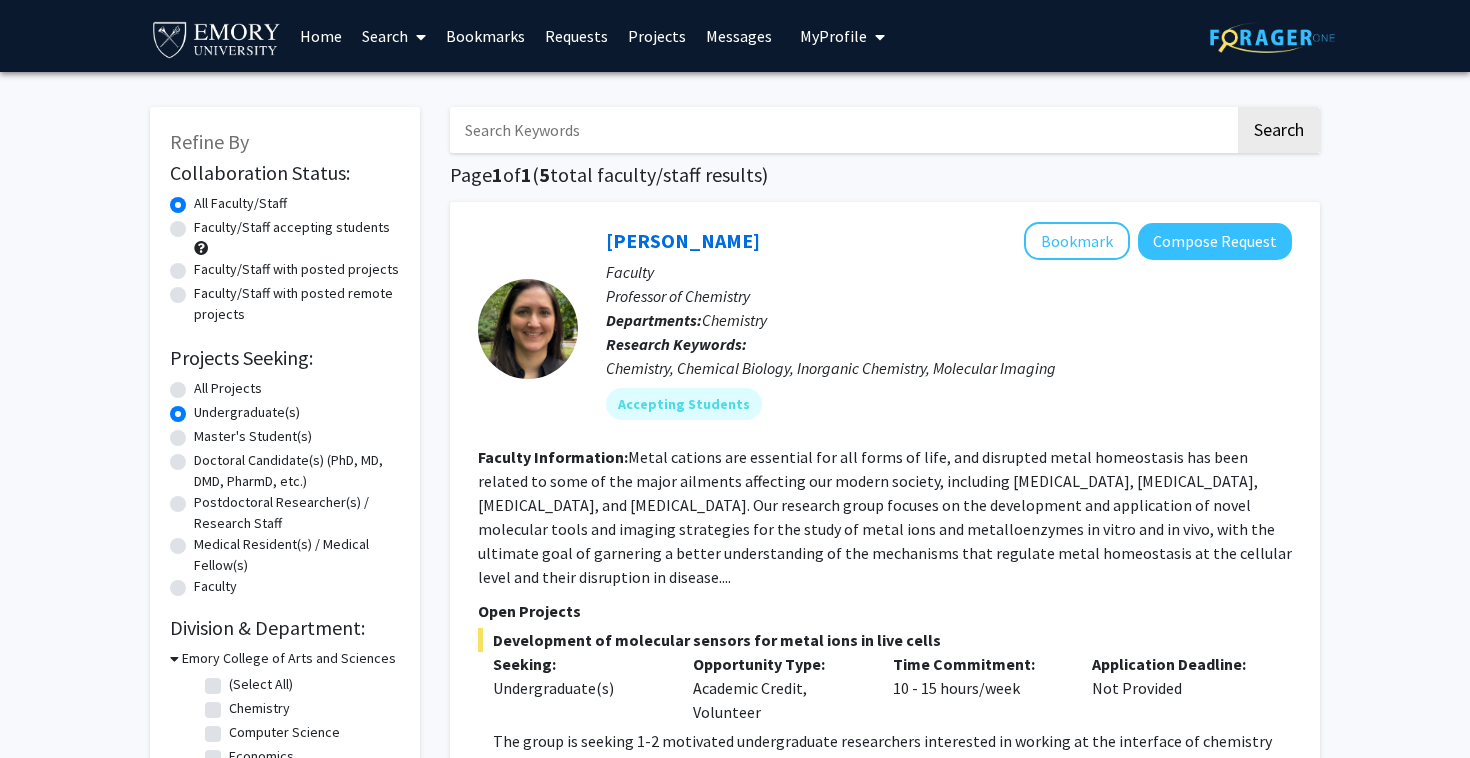click on "Undergraduate(s)" 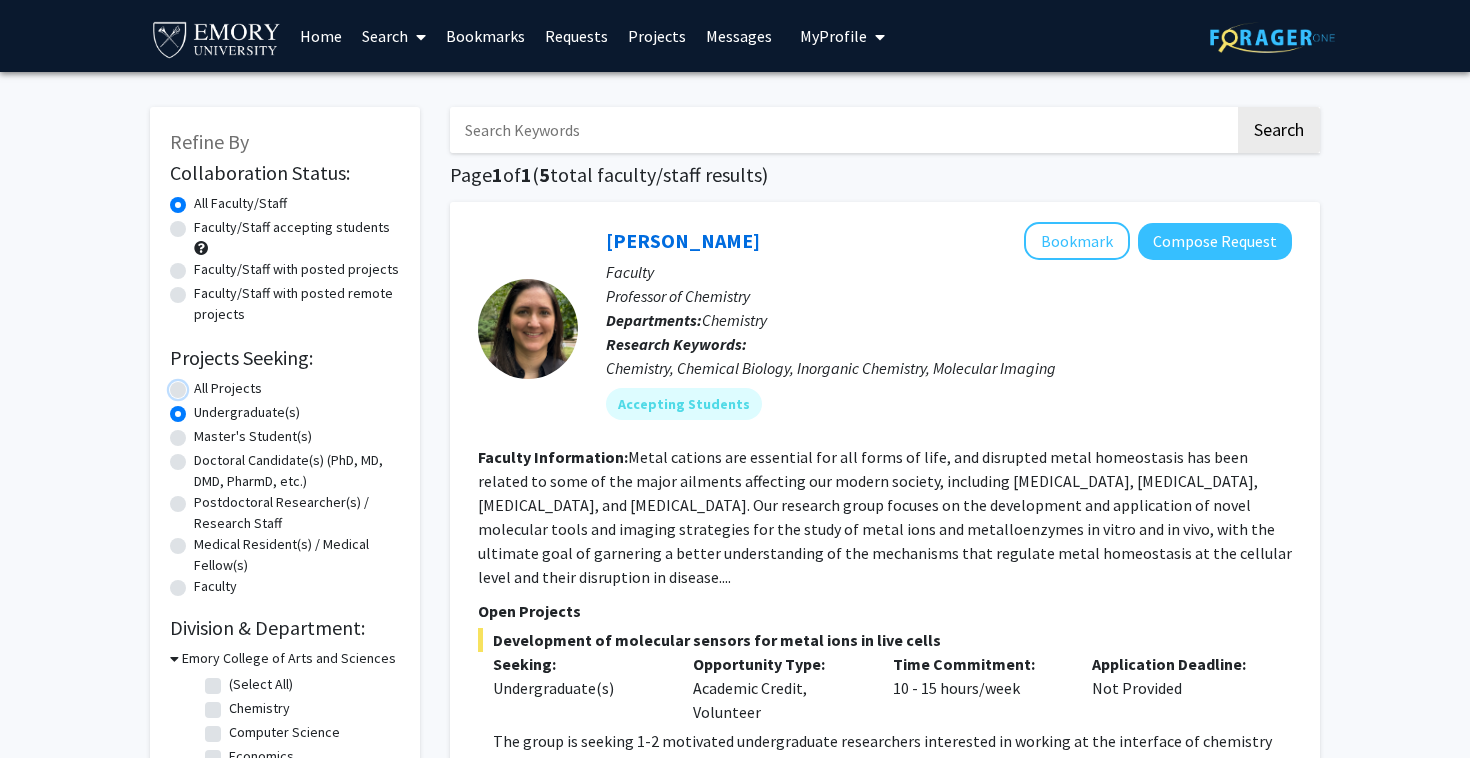 click on "All Projects" at bounding box center [200, 384] 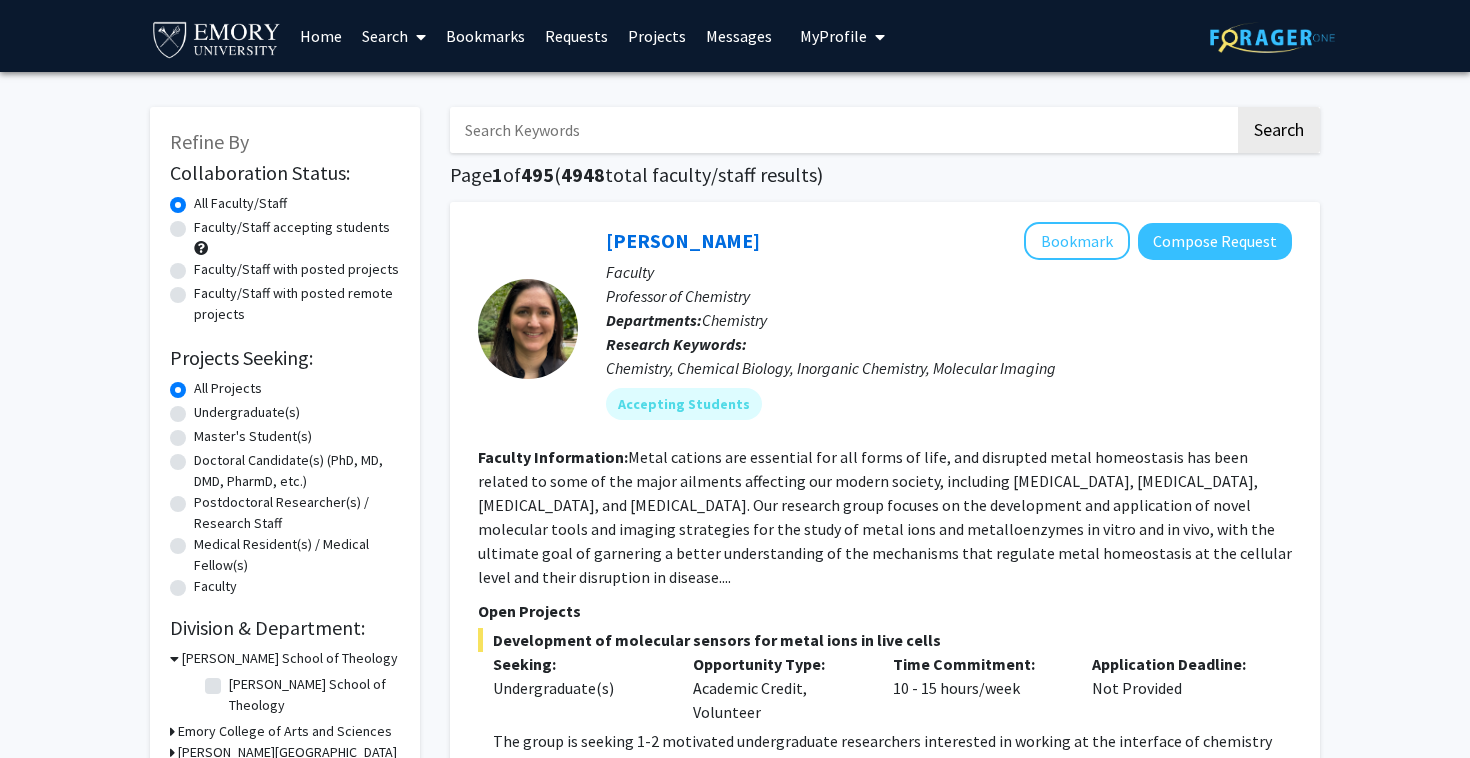 click on "Faculty/Staff accepting students" 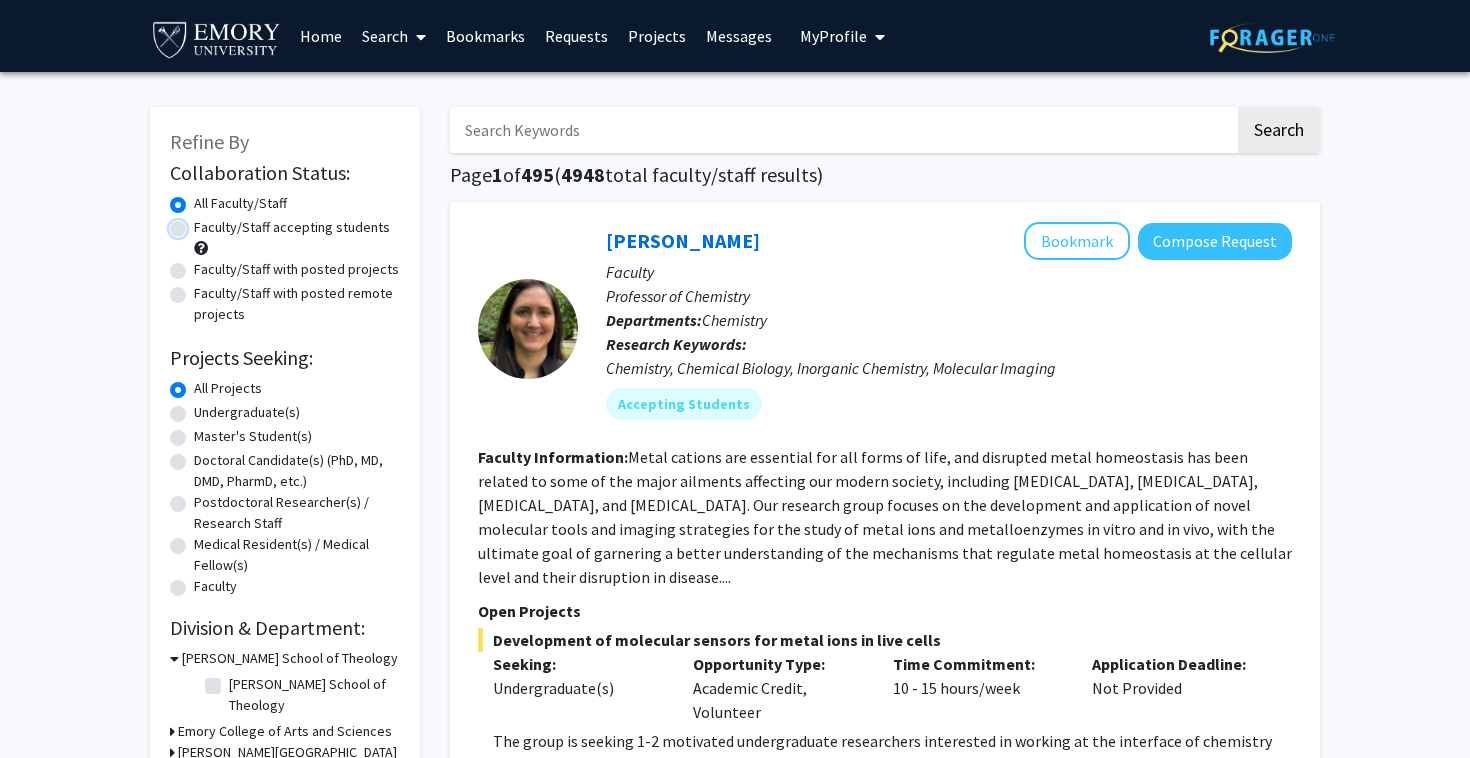 click on "Faculty/Staff accepting students" at bounding box center (200, 223) 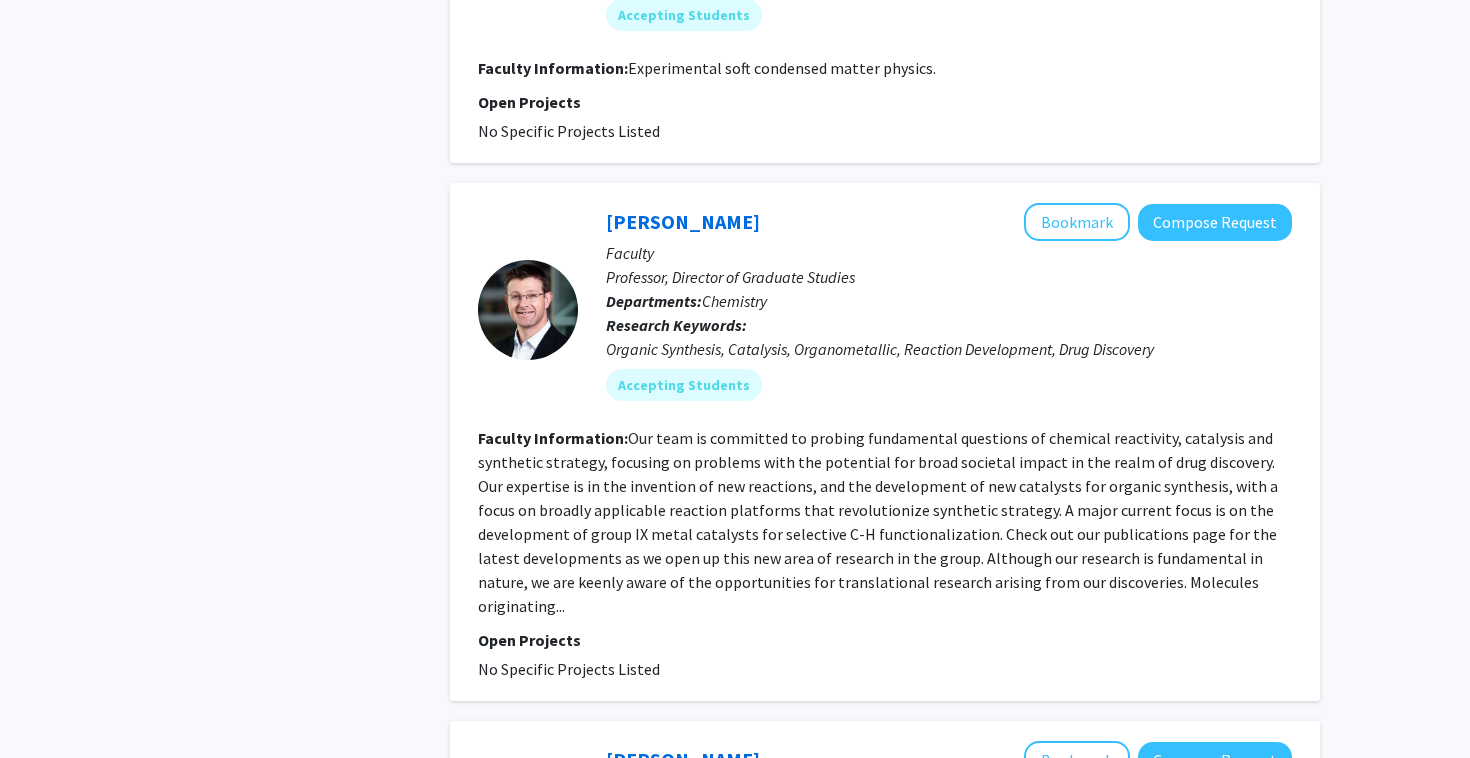 scroll, scrollTop: 5613, scrollLeft: 0, axis: vertical 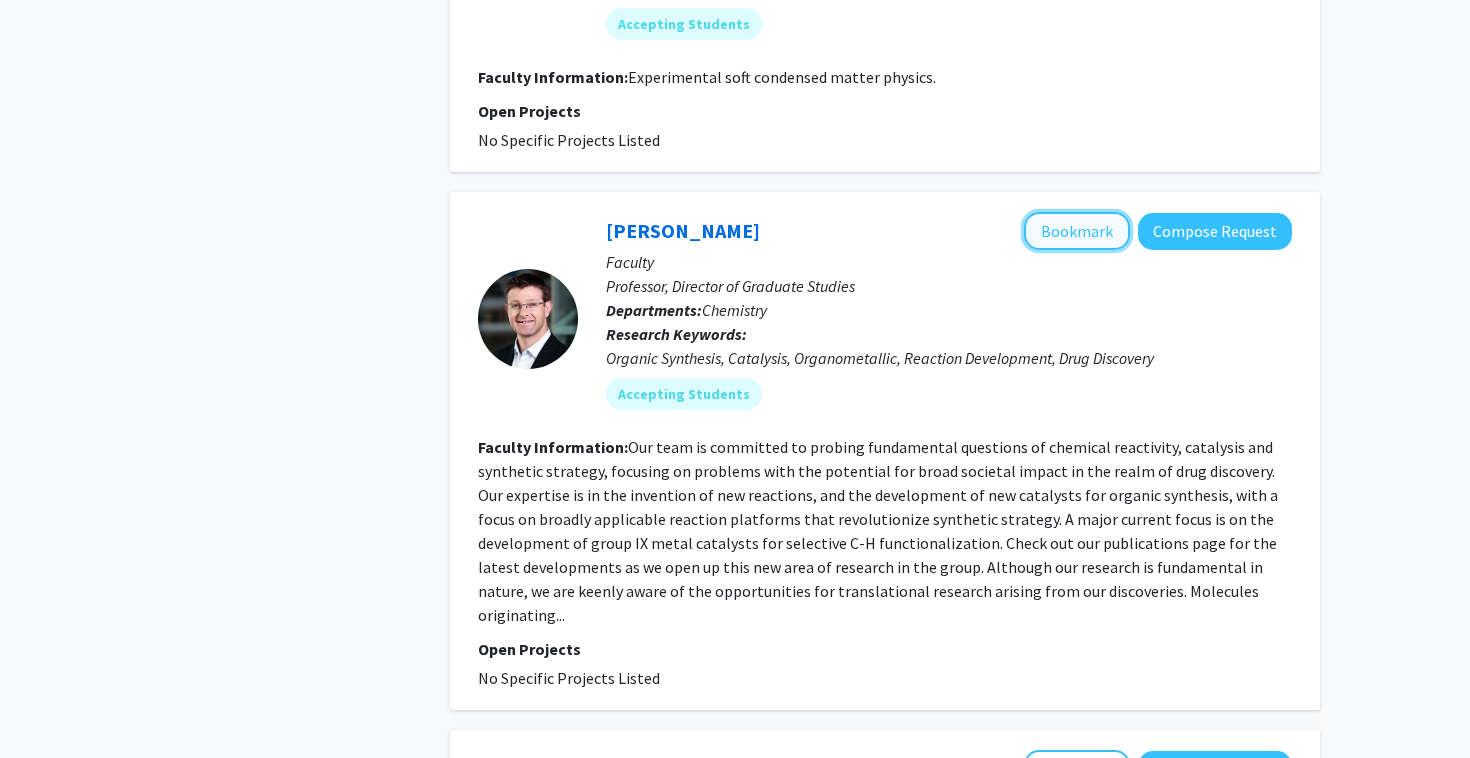 click on "Bookmark" 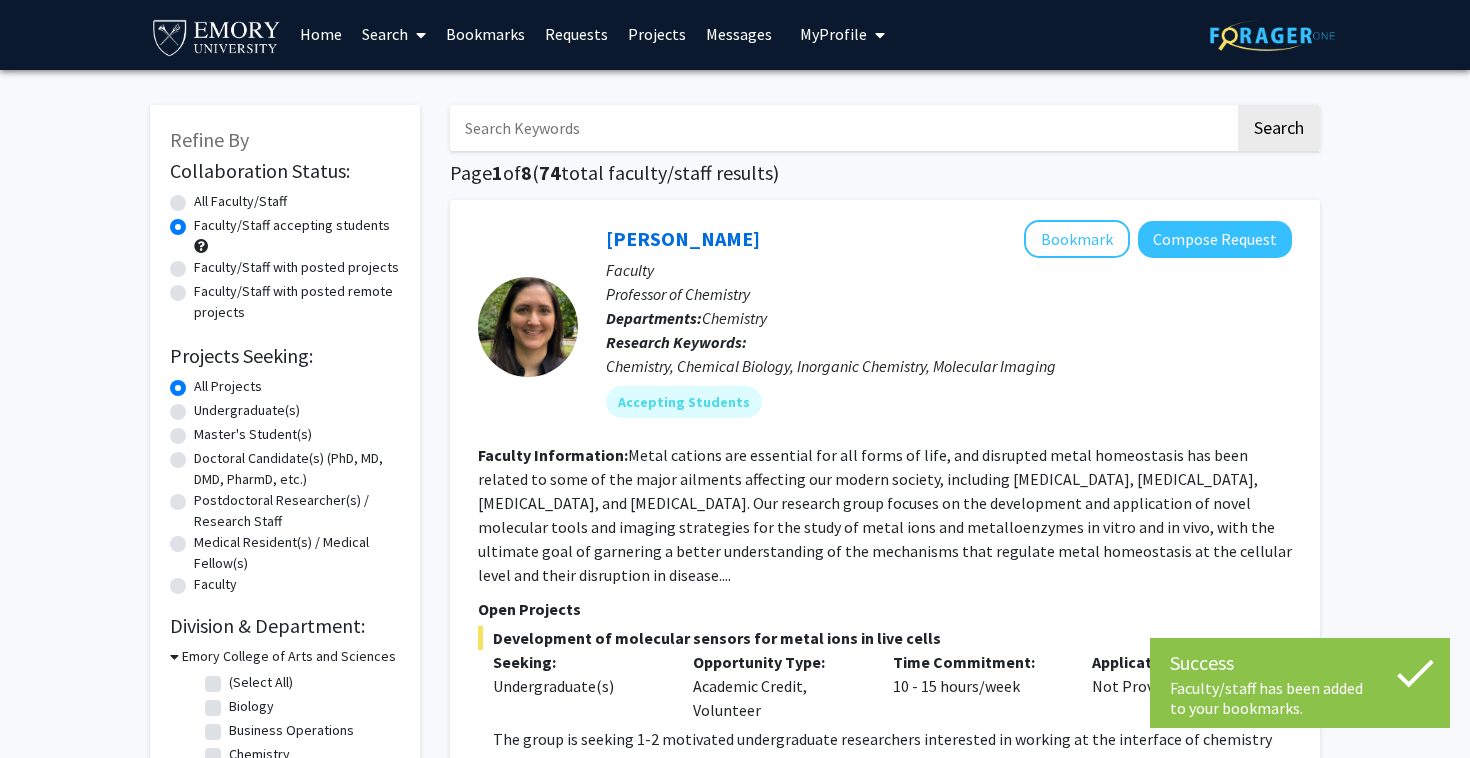 scroll, scrollTop: 0, scrollLeft: 0, axis: both 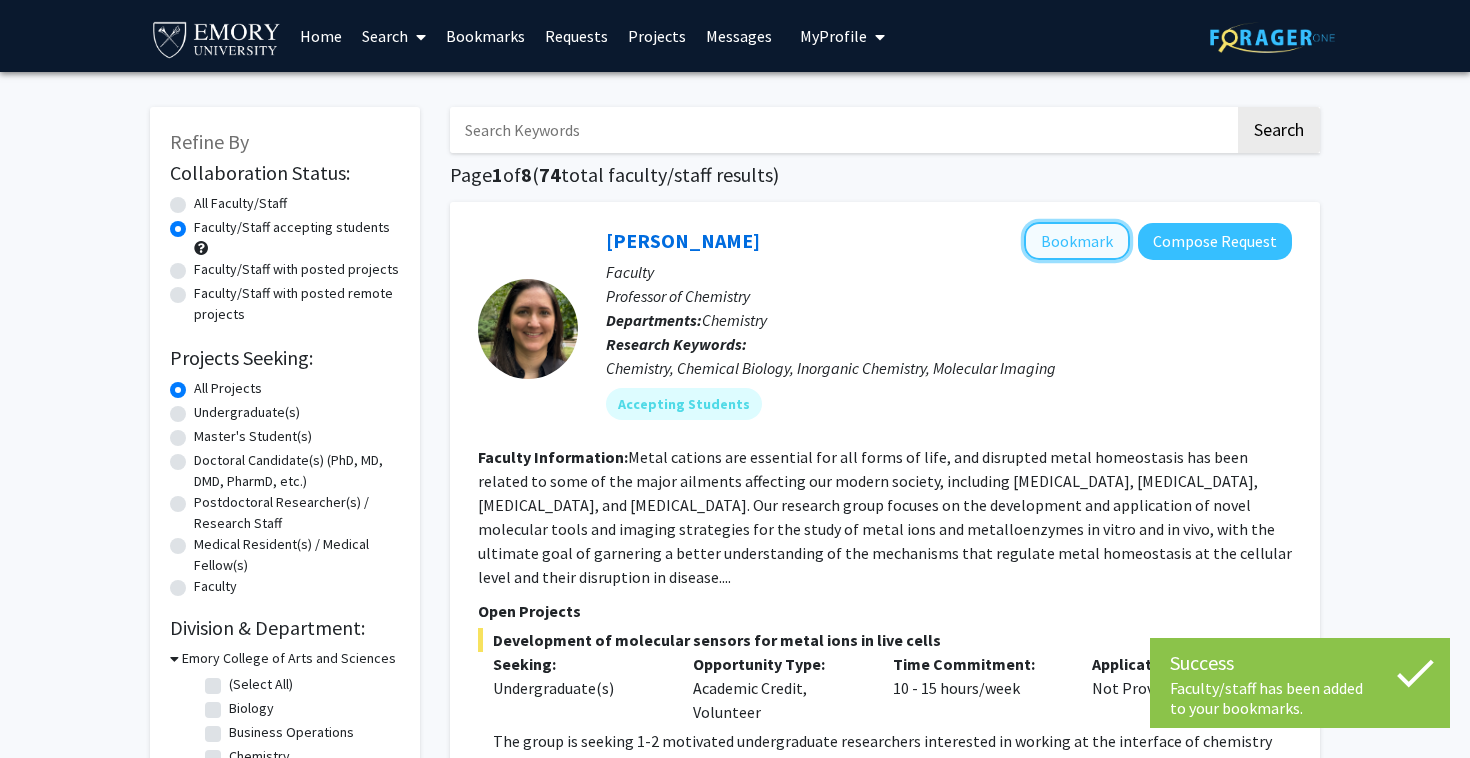 click on "Bookmark" 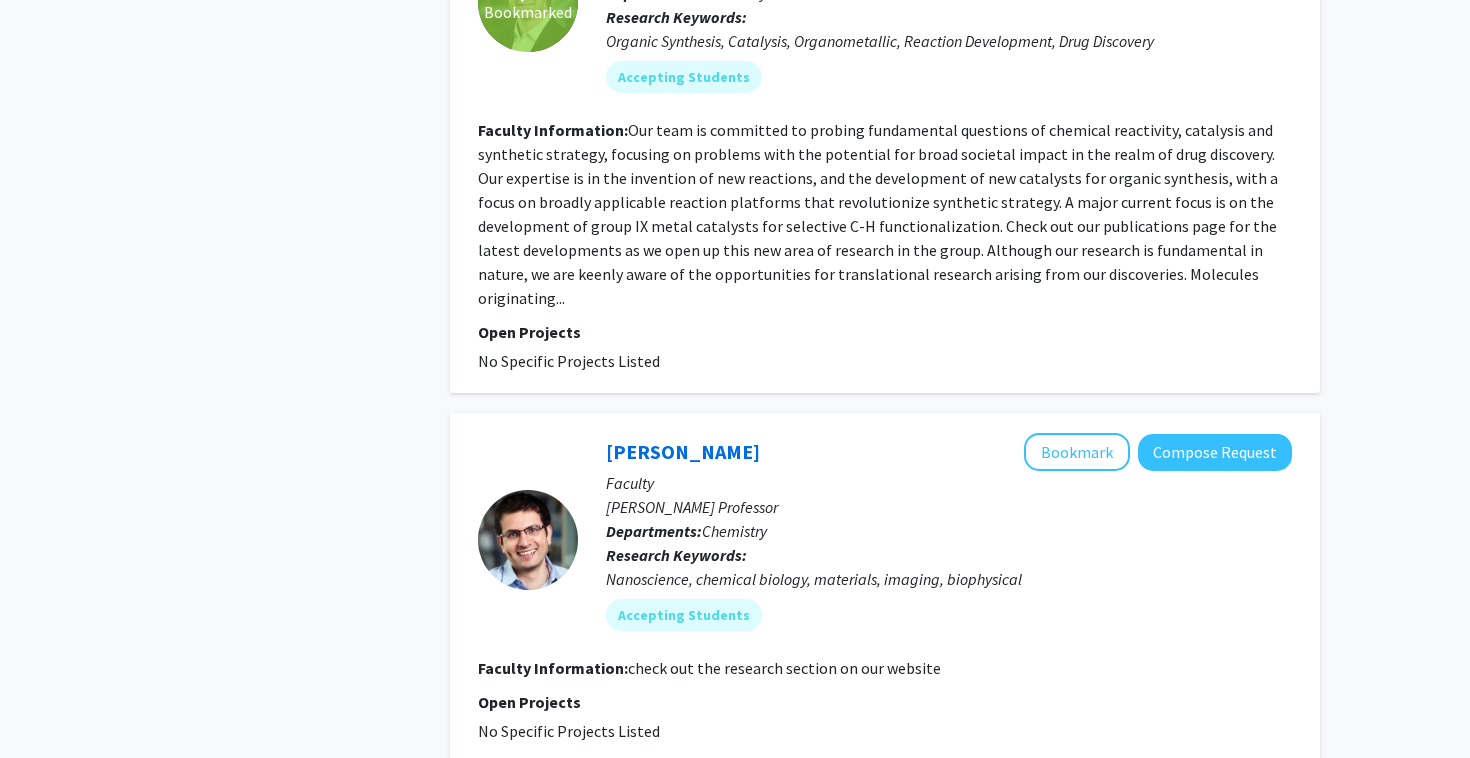 scroll, scrollTop: 5951, scrollLeft: 0, axis: vertical 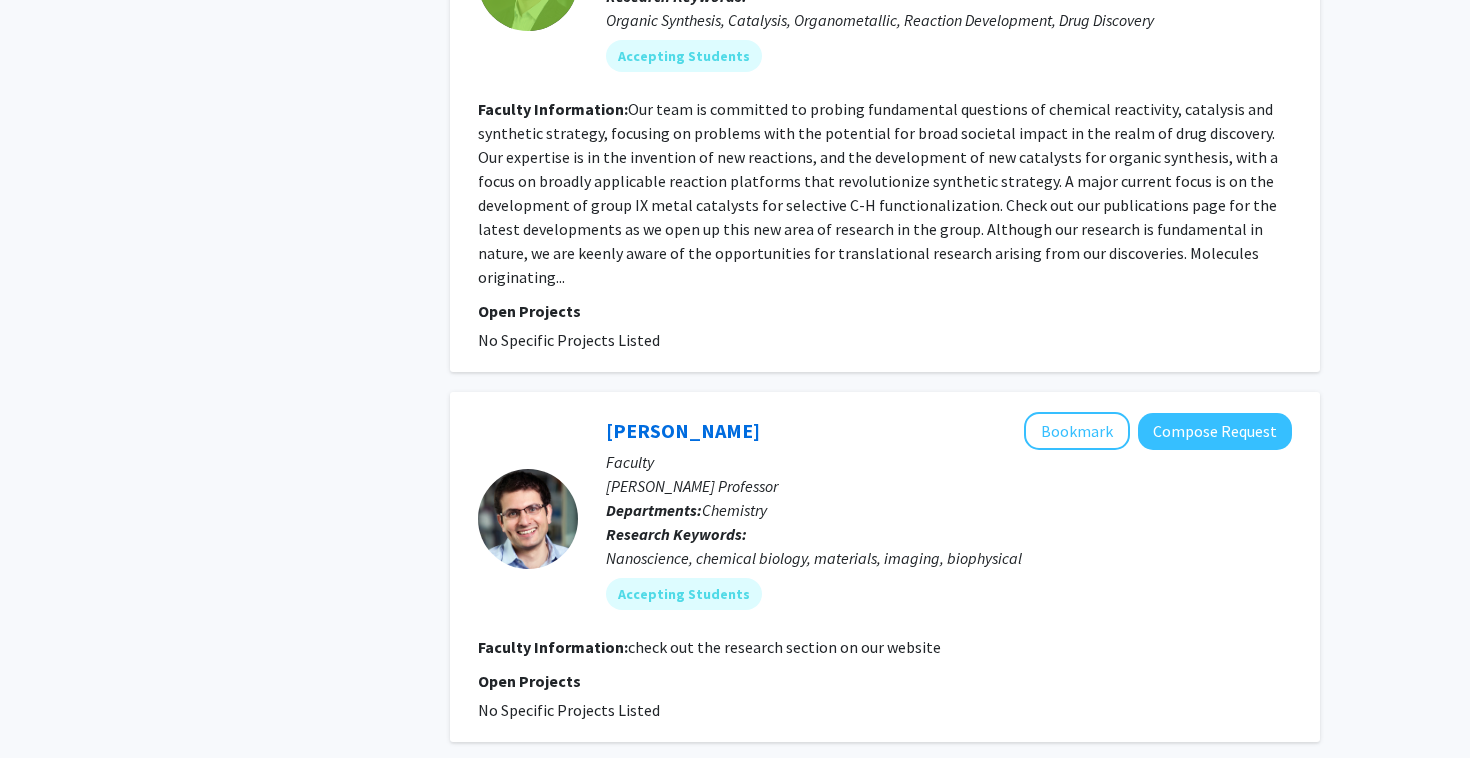 click on "2" 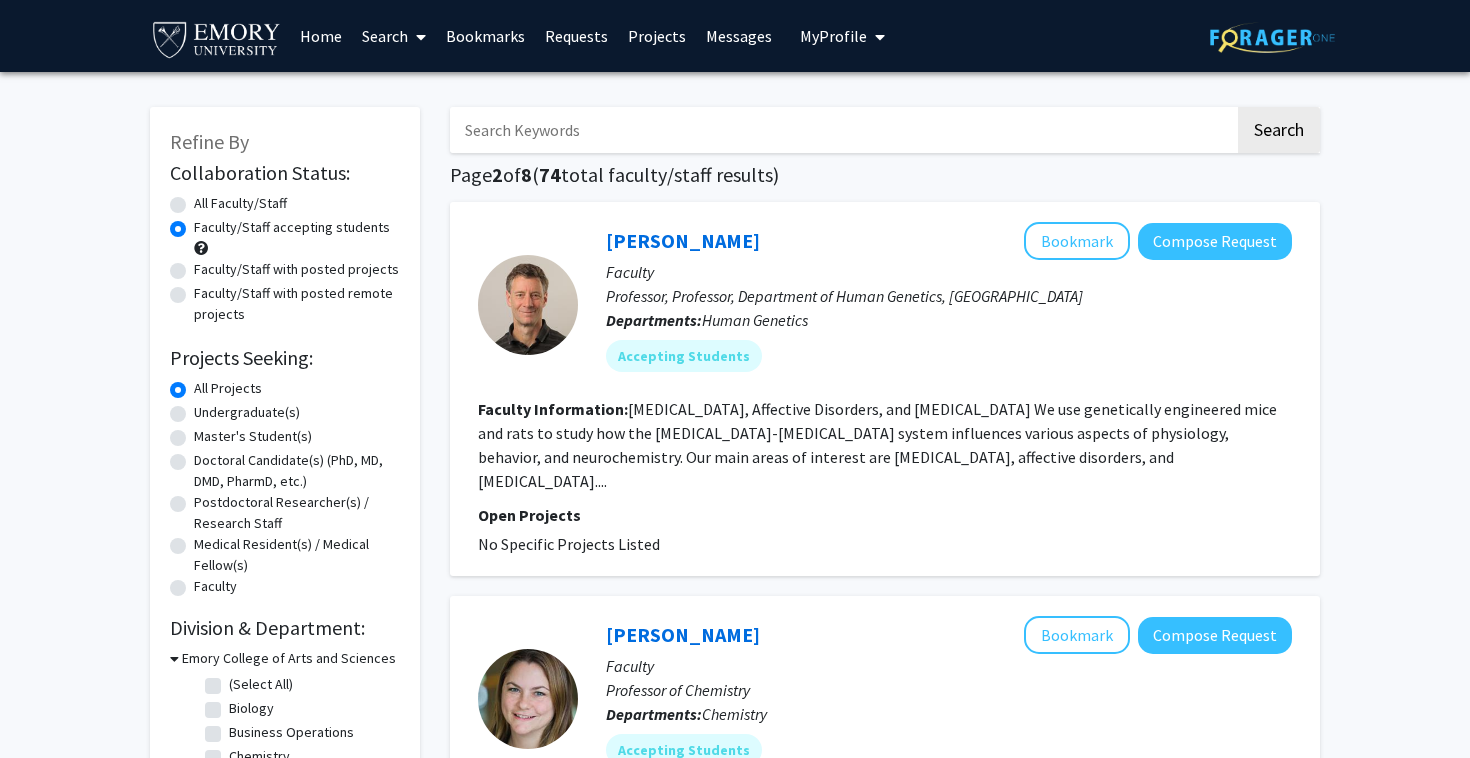 click on "Neurodegenerative Disease, Affective Disorders, and Drug Addiction																		We use genetically engineered mice and rats to study how the locus coeruleus-norepinephrine system influences various aspects of physiology, behavior, and neurochemistry. Our main areas of interest are neurodegenerative disease, affective disorders, and drug addiction...." 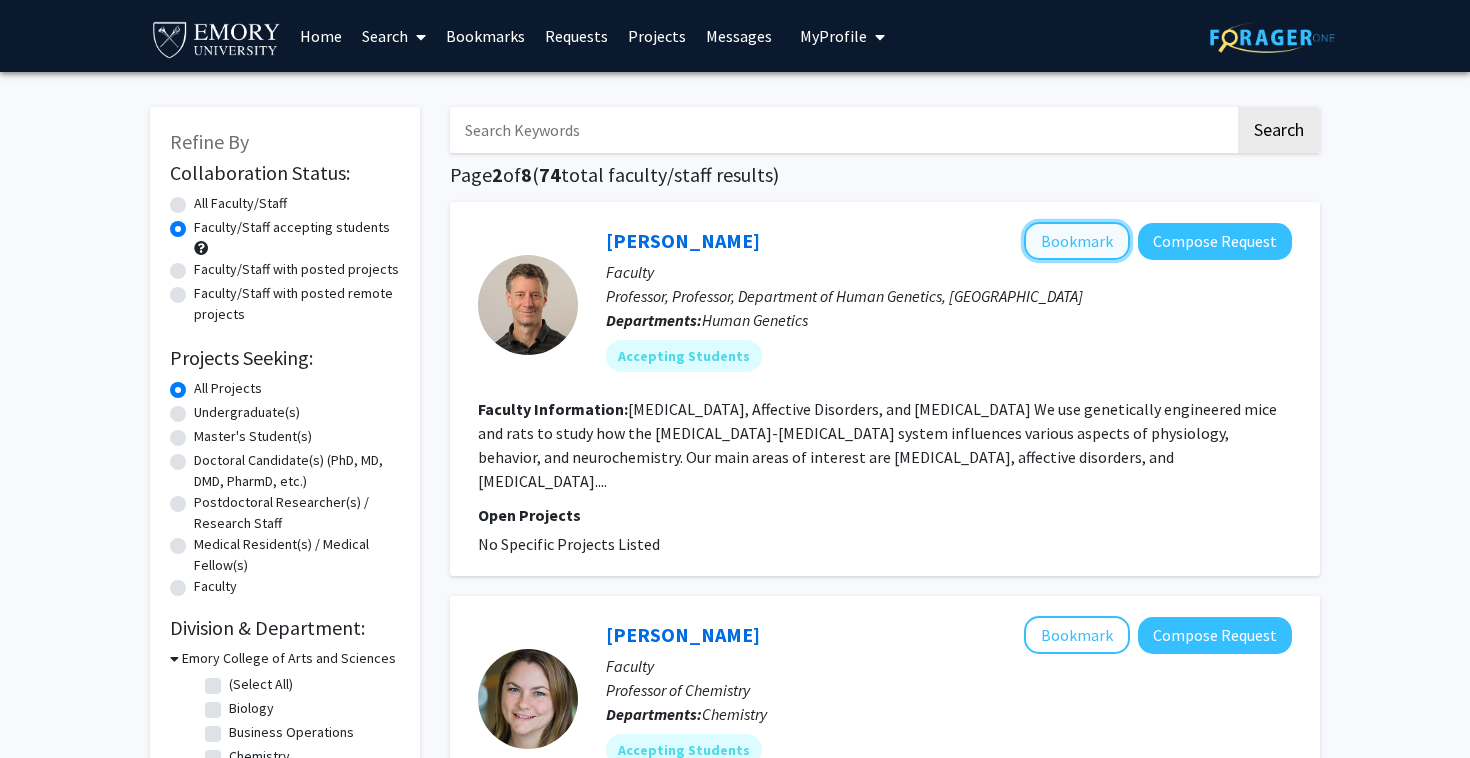 click on "Bookmark" 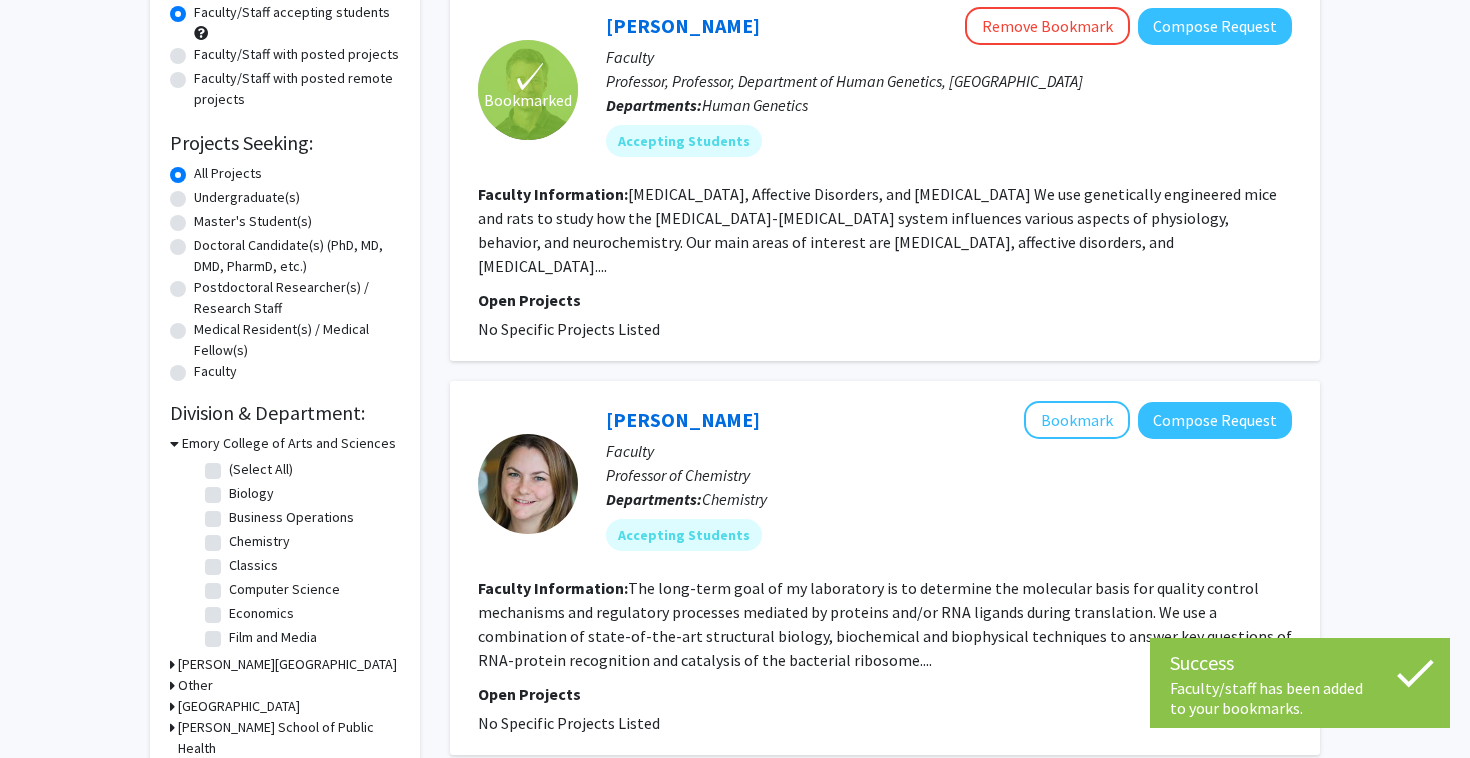 scroll, scrollTop: 216, scrollLeft: 0, axis: vertical 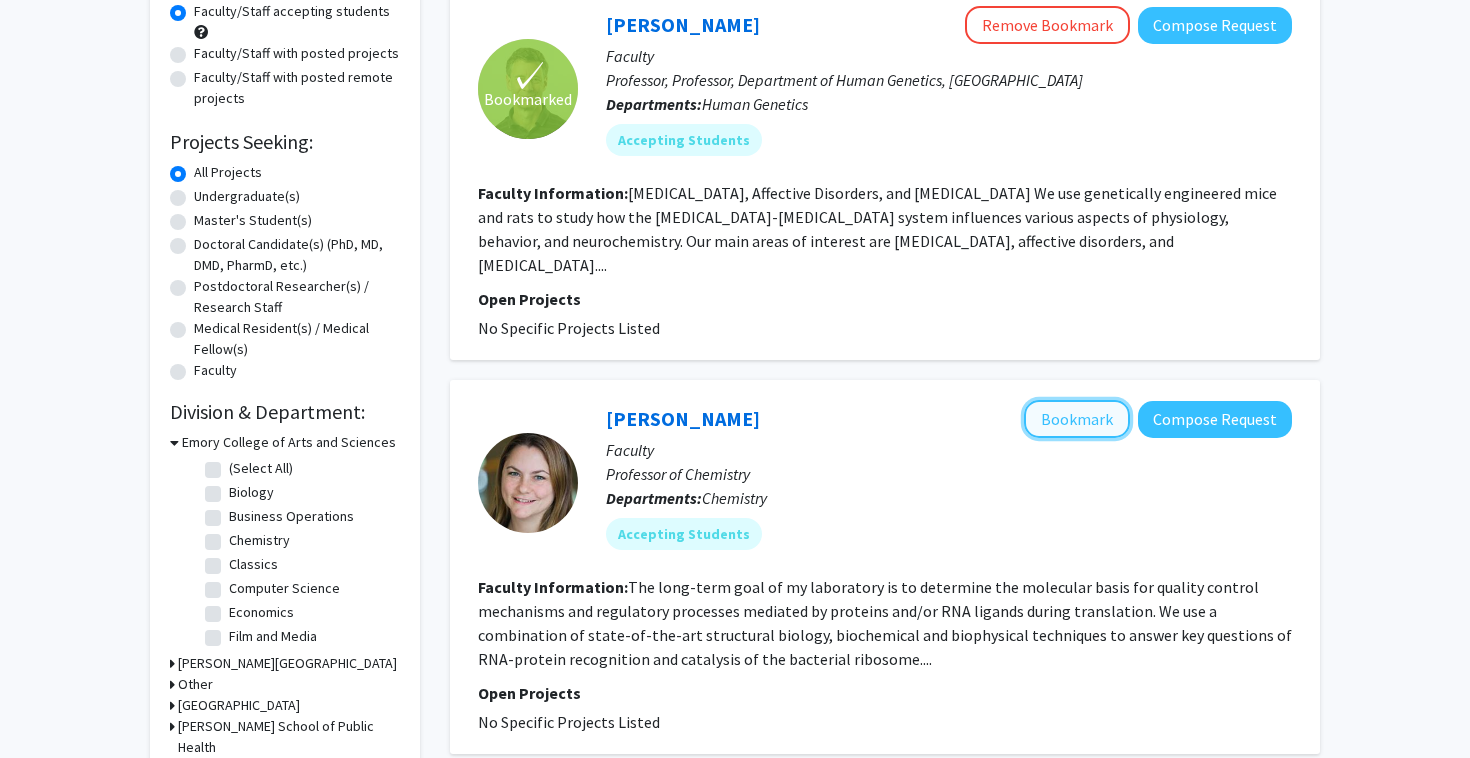 click on "Bookmark" 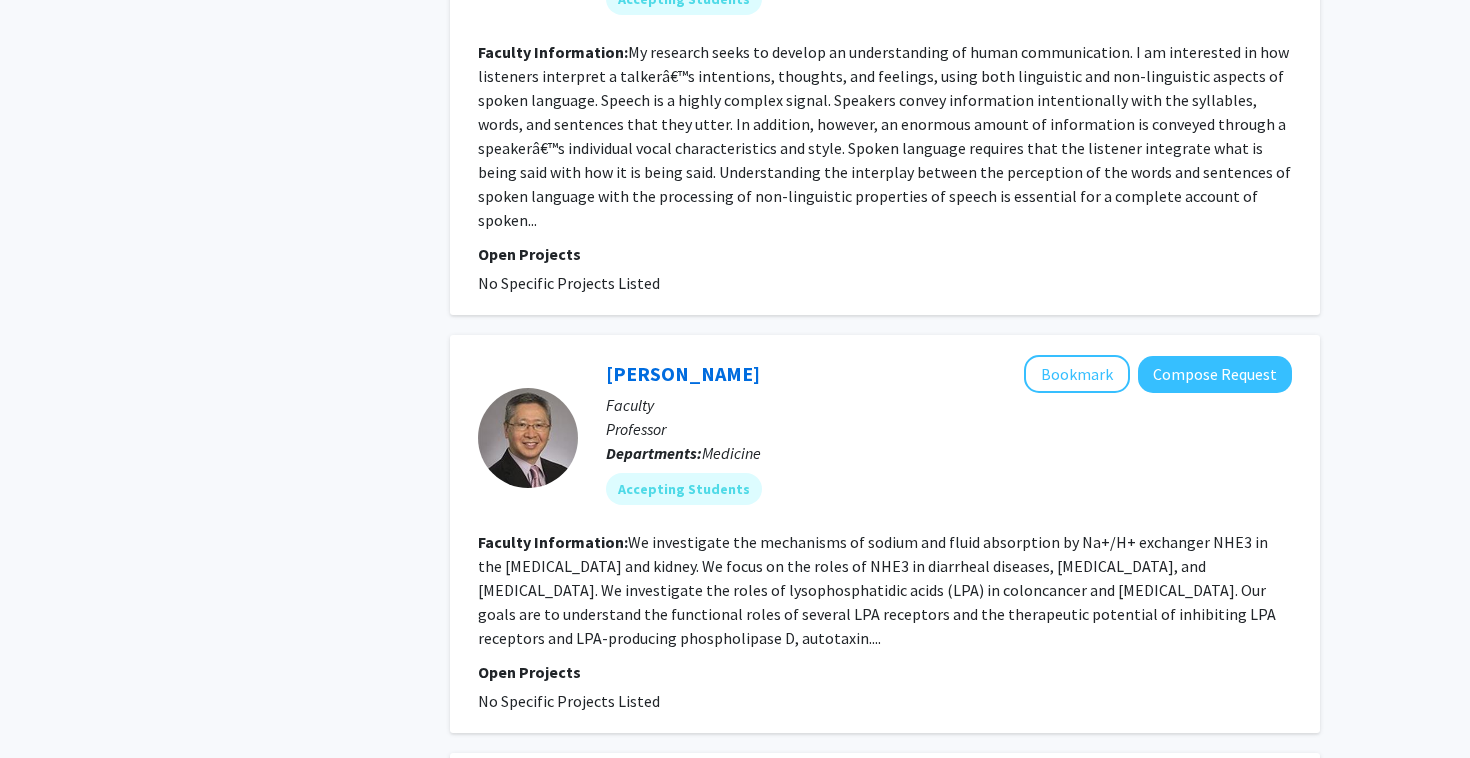 scroll, scrollTop: 1145, scrollLeft: 0, axis: vertical 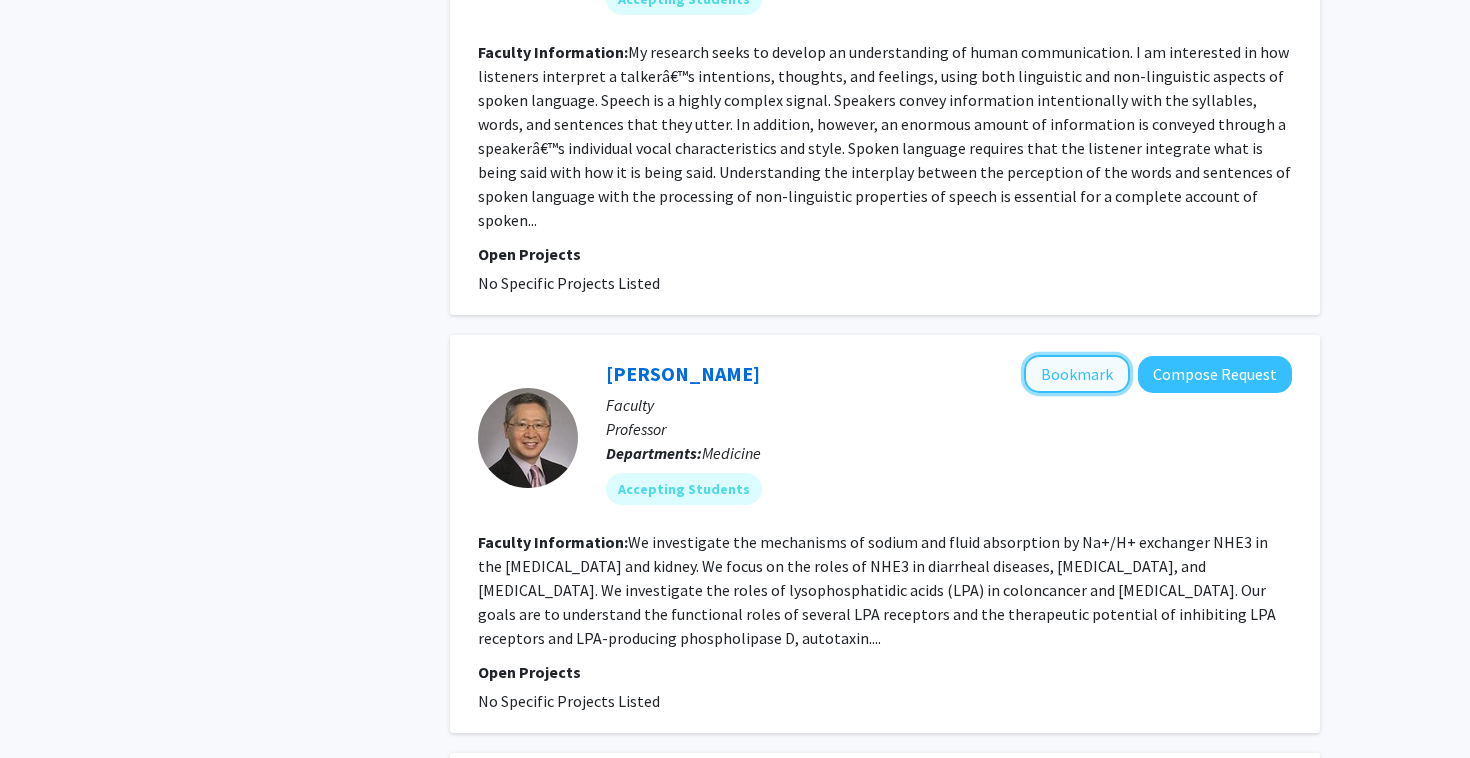 click on "Bookmark" 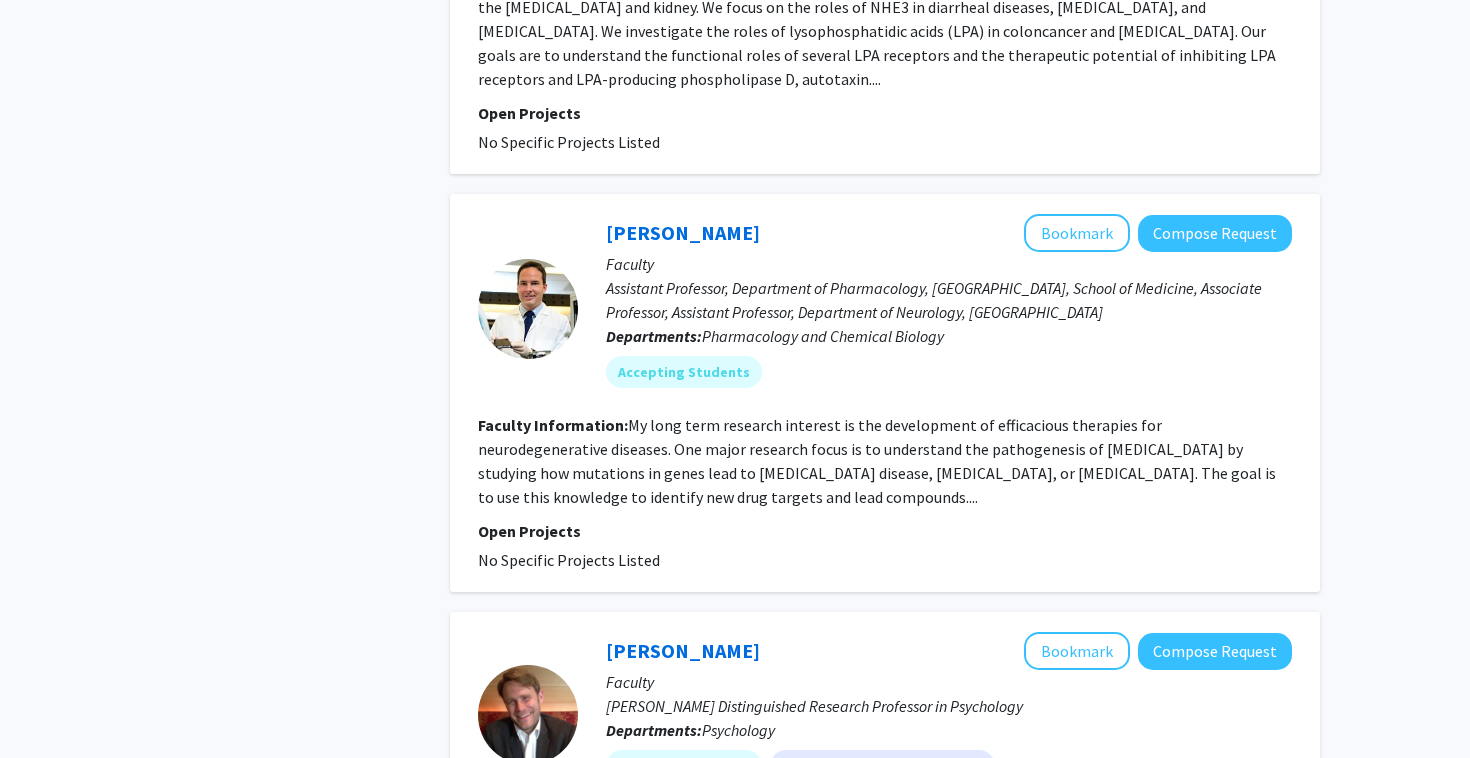 scroll, scrollTop: 1647, scrollLeft: 0, axis: vertical 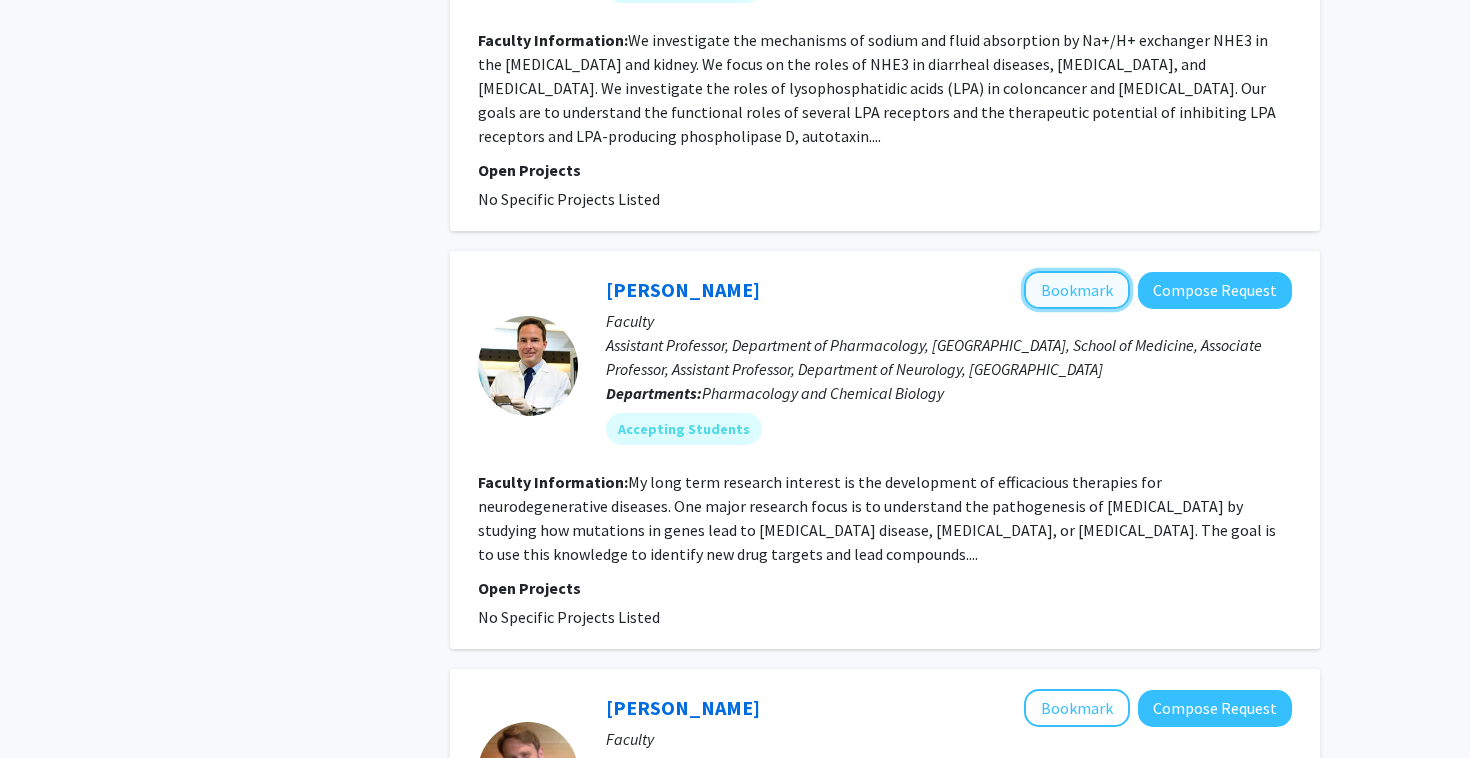 click on "Bookmark" 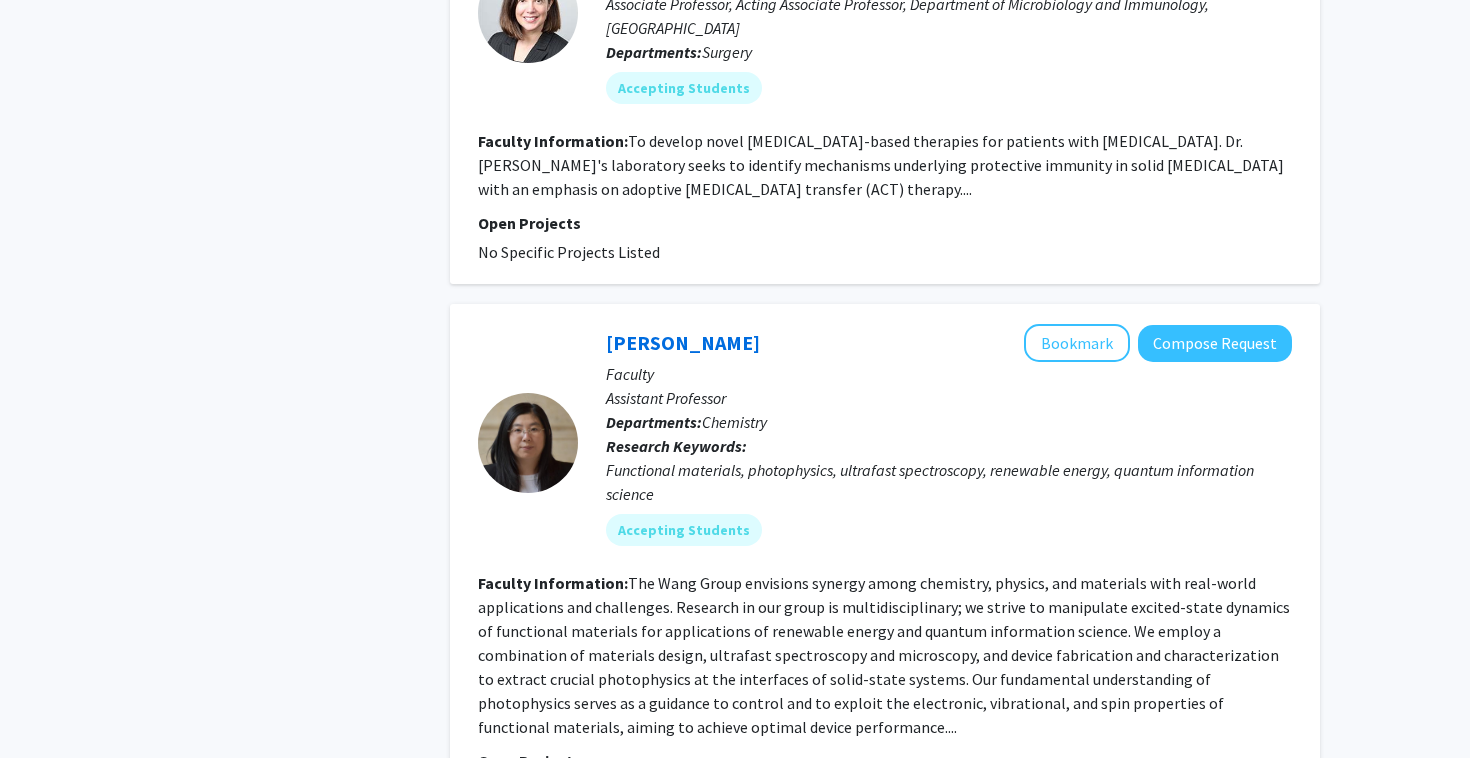 scroll, scrollTop: 4089, scrollLeft: 0, axis: vertical 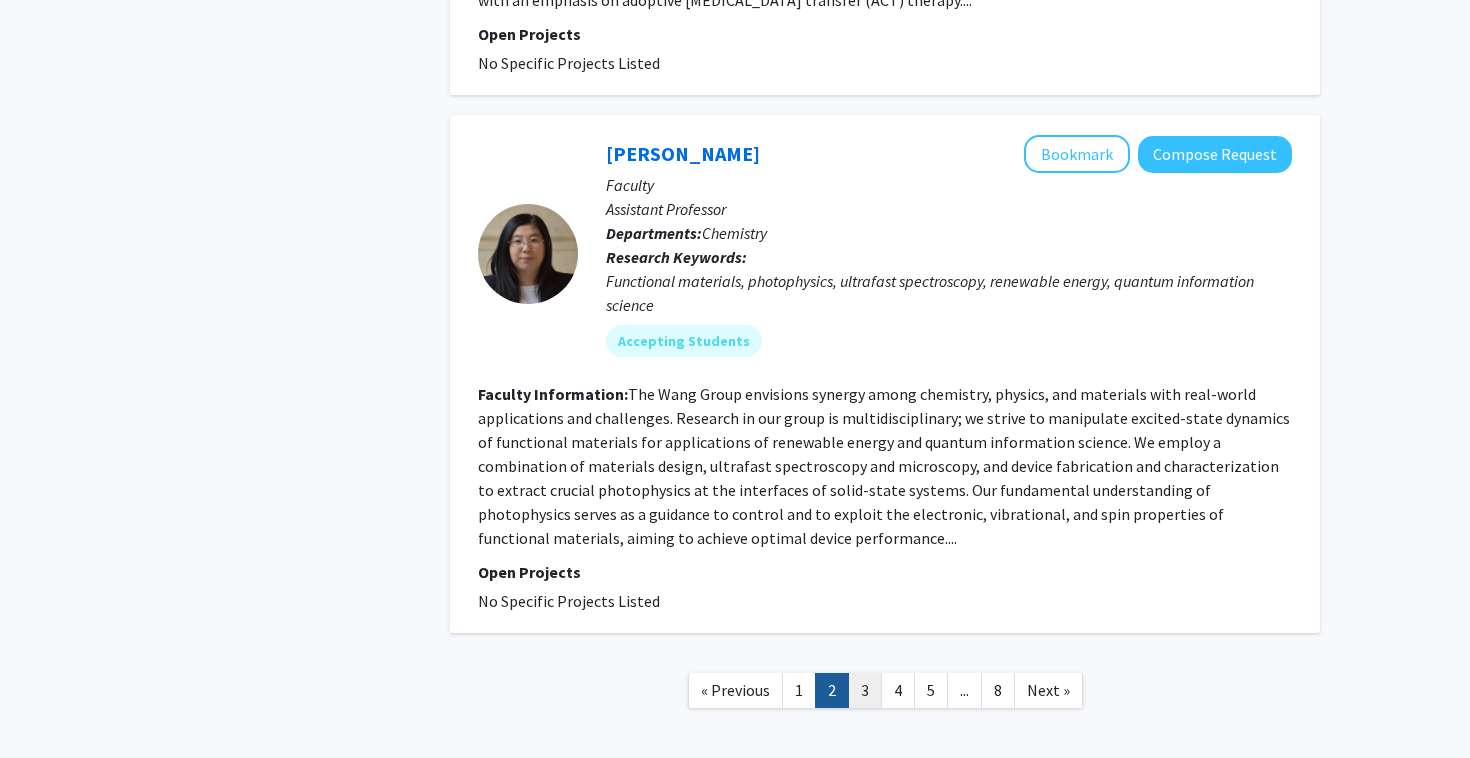 click on "3" 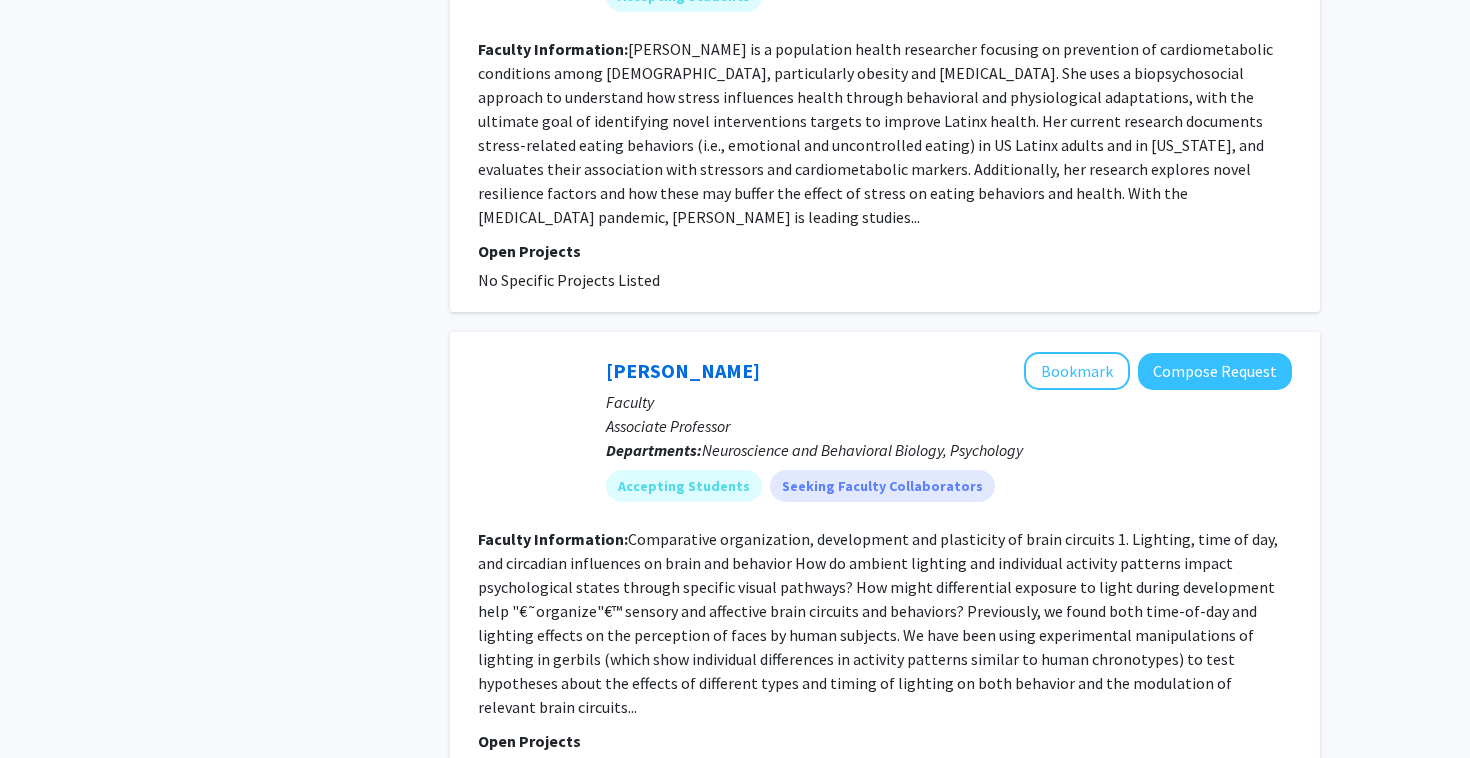scroll, scrollTop: 4674, scrollLeft: 0, axis: vertical 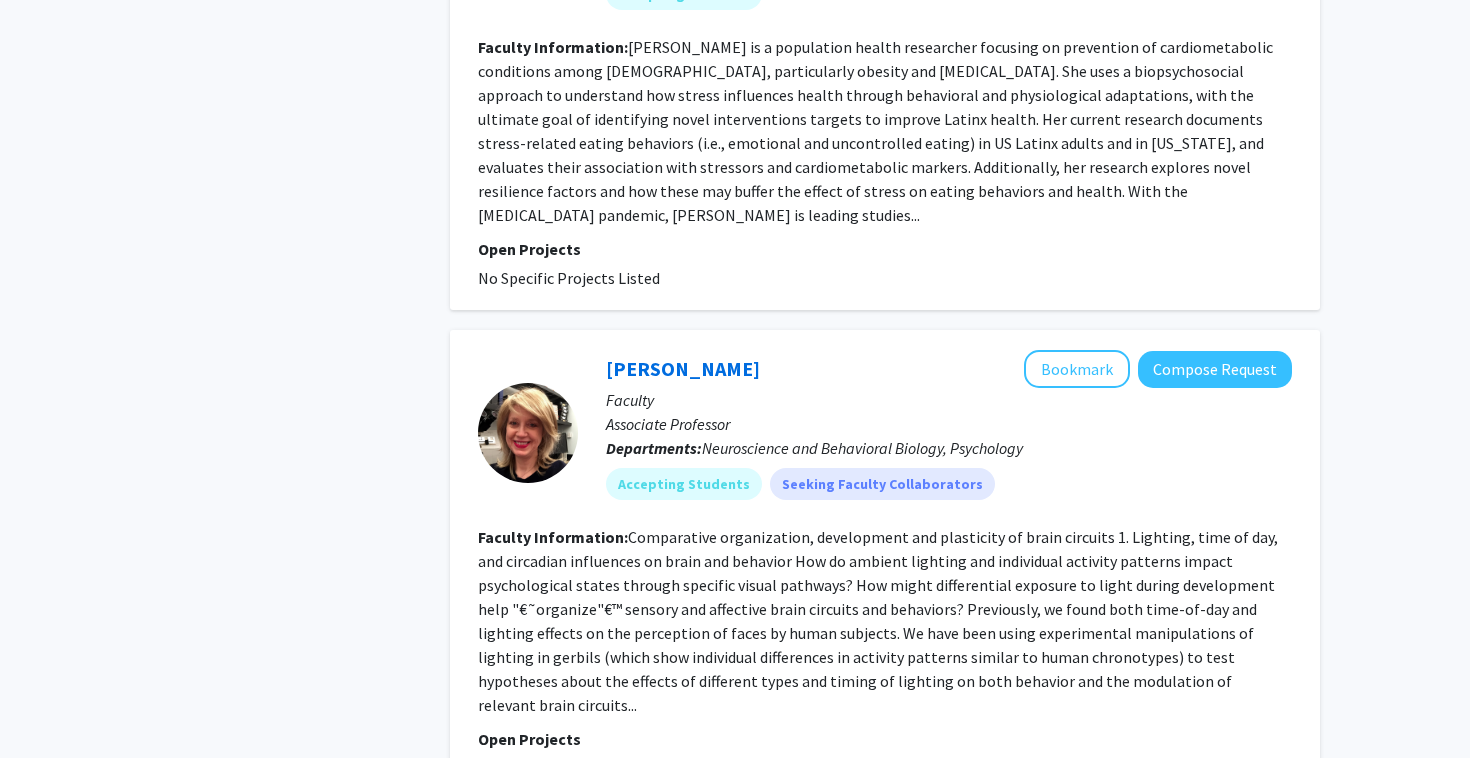 click on "4" 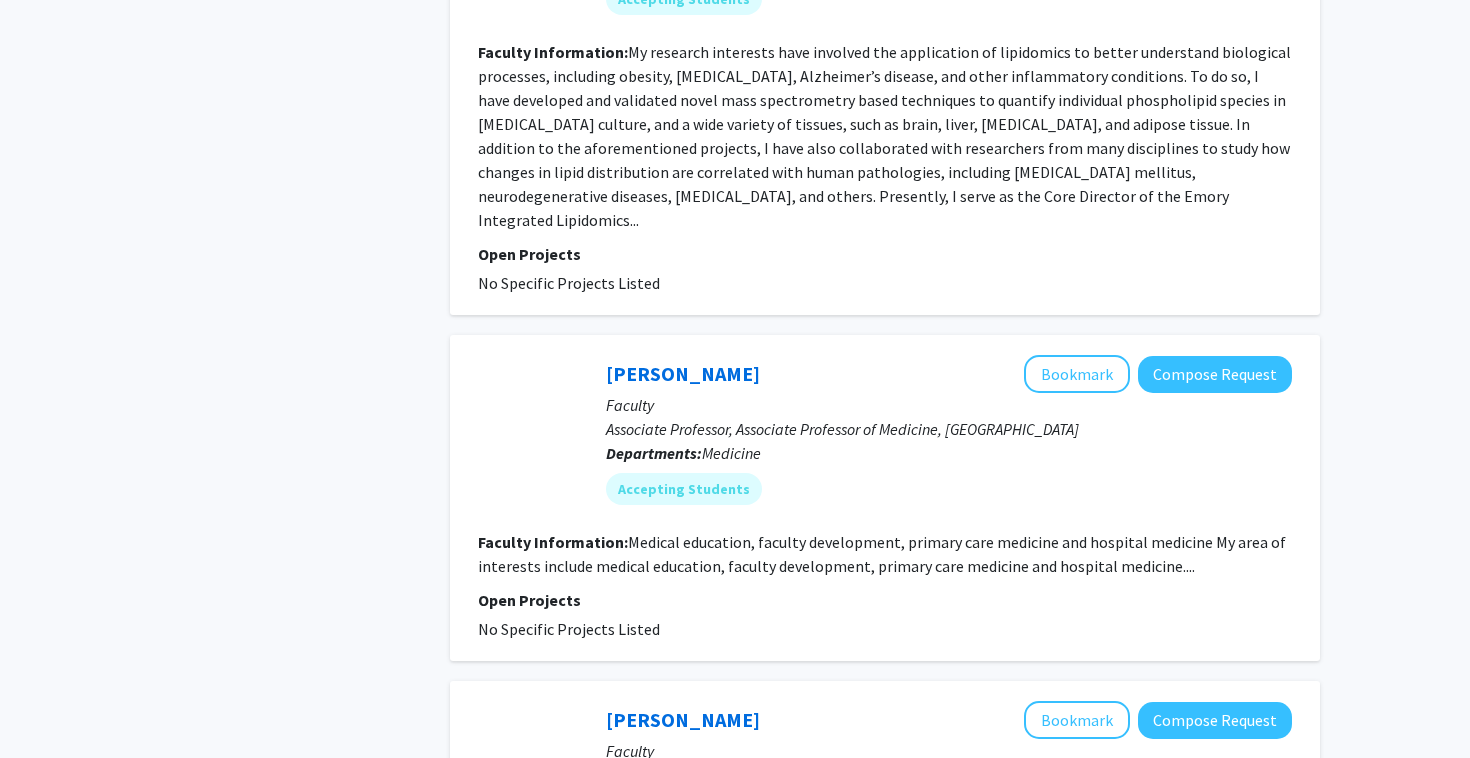 scroll, scrollTop: 1340, scrollLeft: 0, axis: vertical 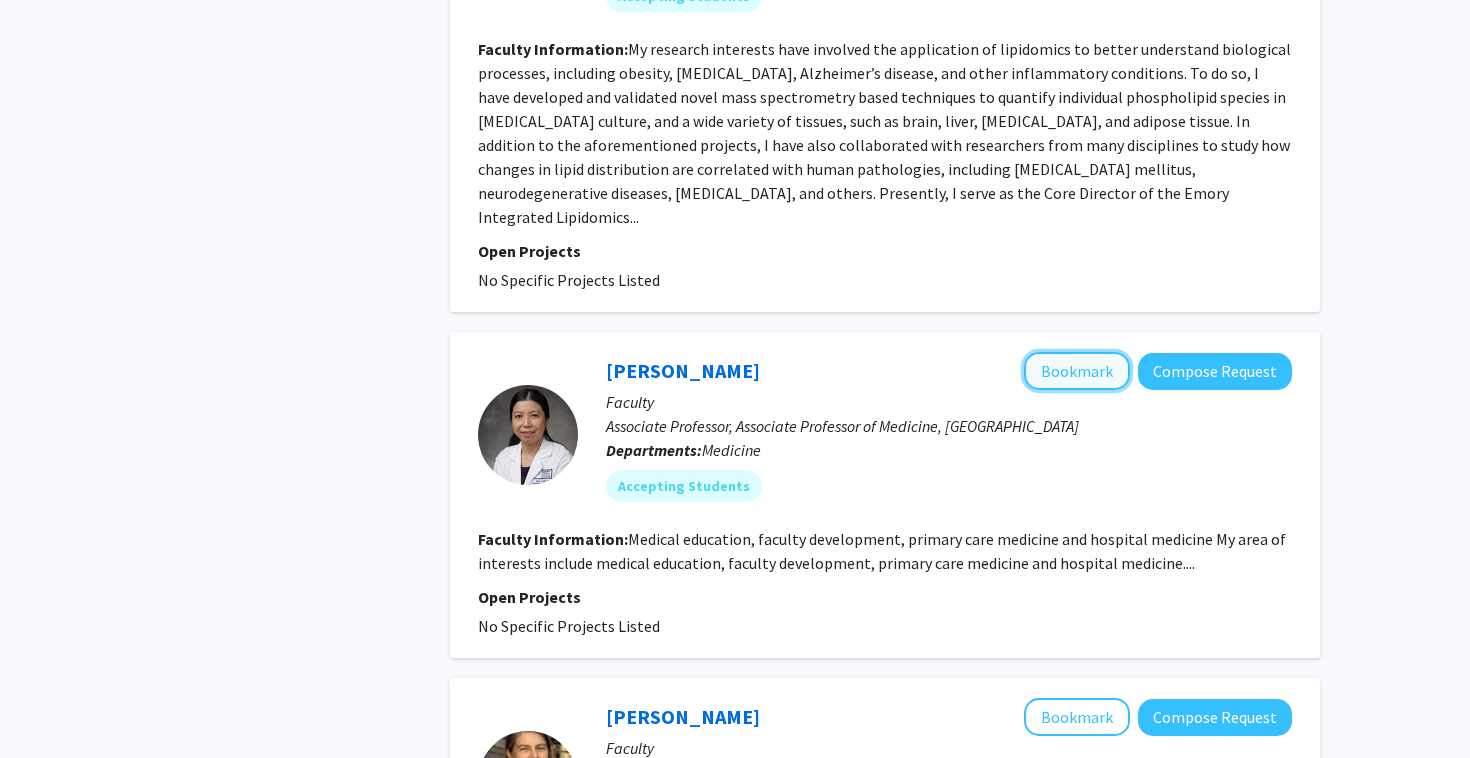 click on "Bookmark" 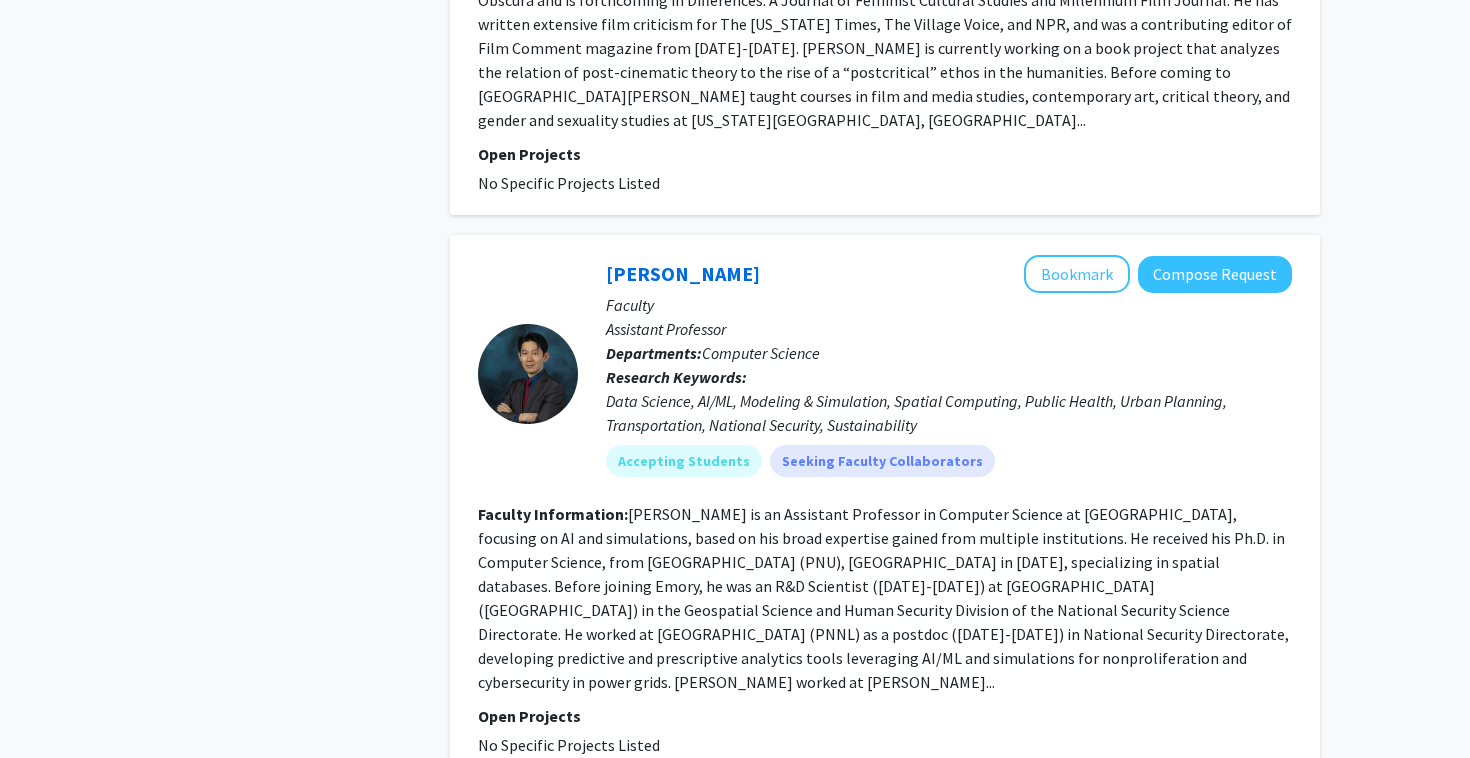 scroll, scrollTop: 4233, scrollLeft: 0, axis: vertical 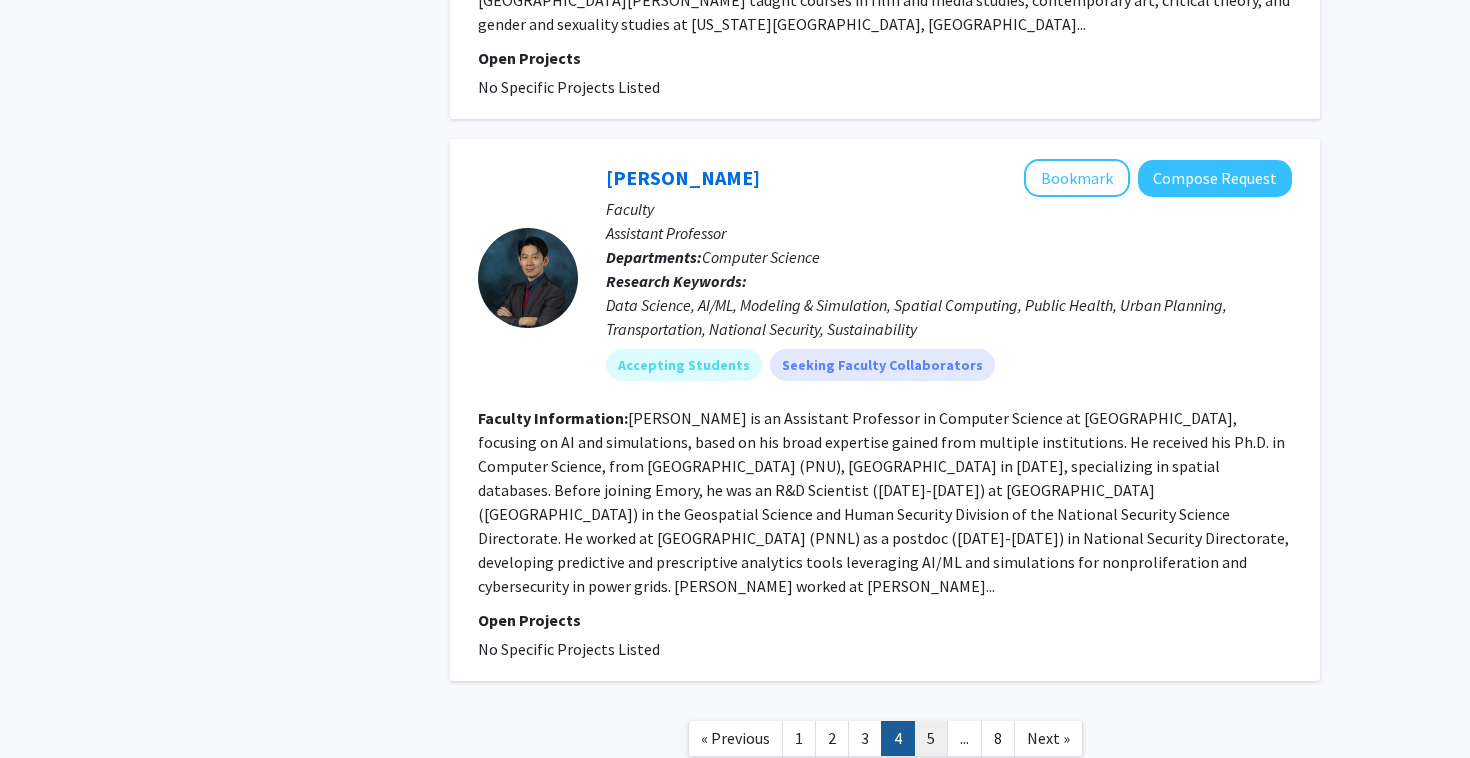 click on "5" 